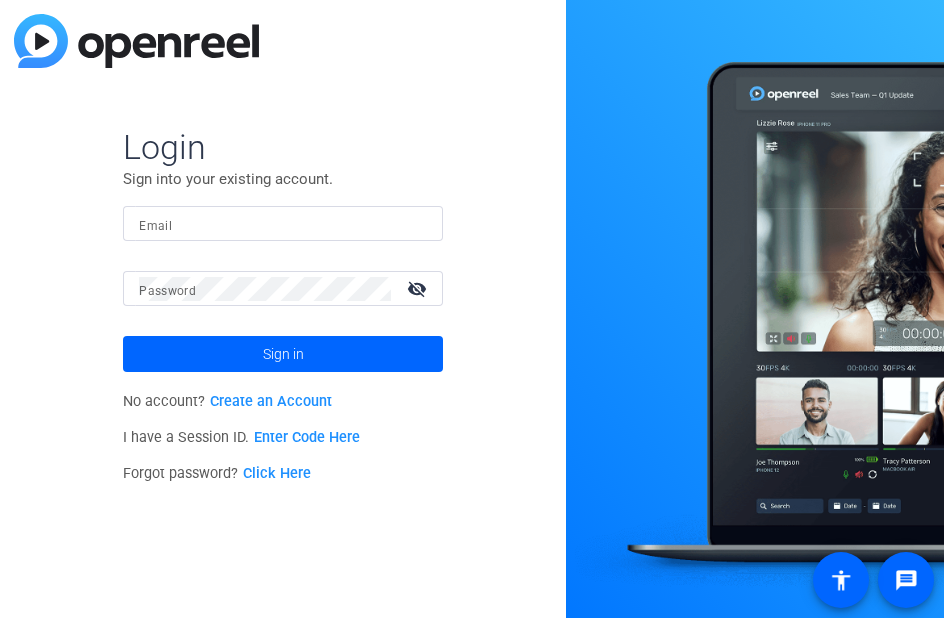 scroll, scrollTop: 0, scrollLeft: 0, axis: both 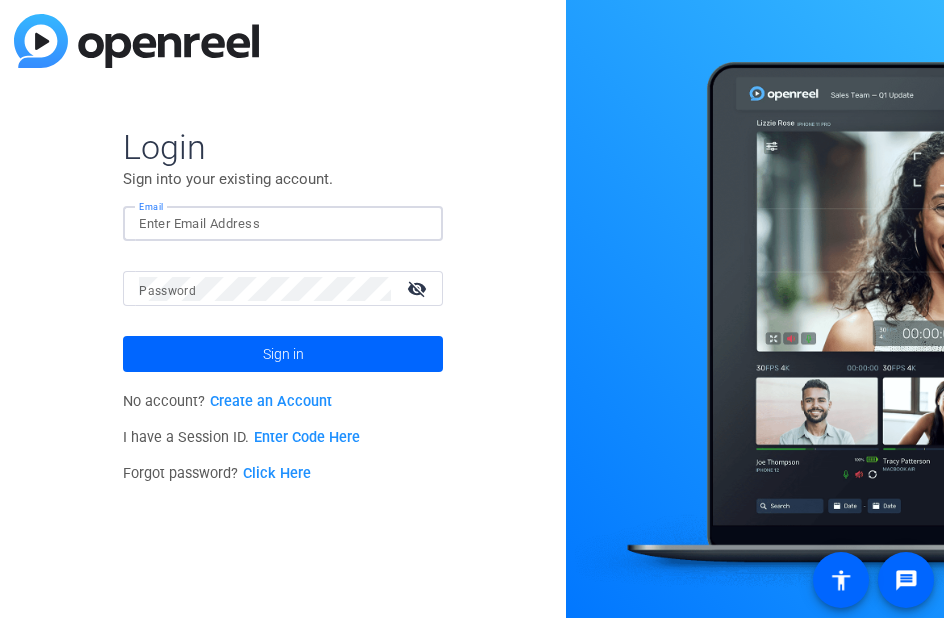type on "[EMAIL]" 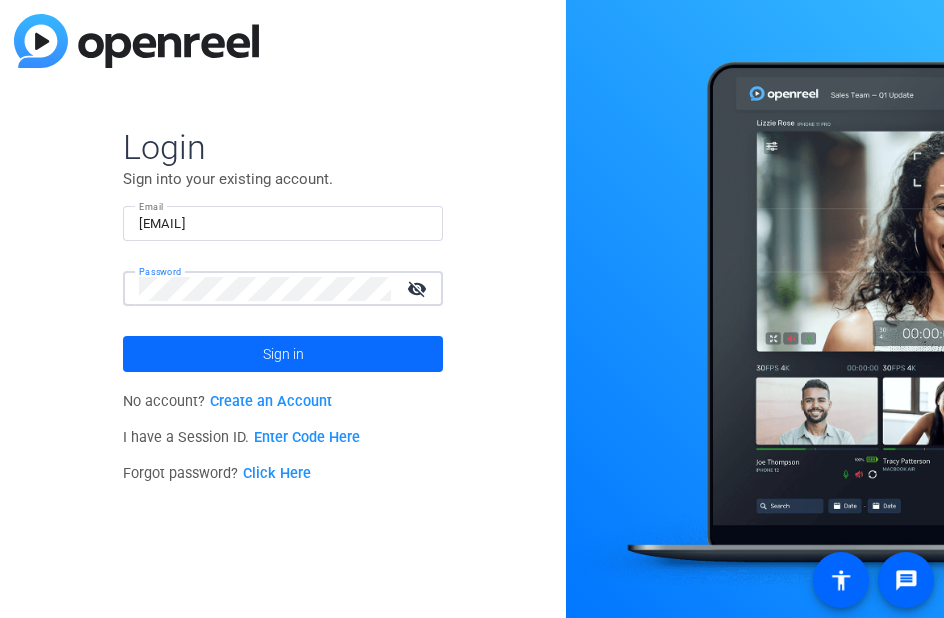 click on "Sign in" 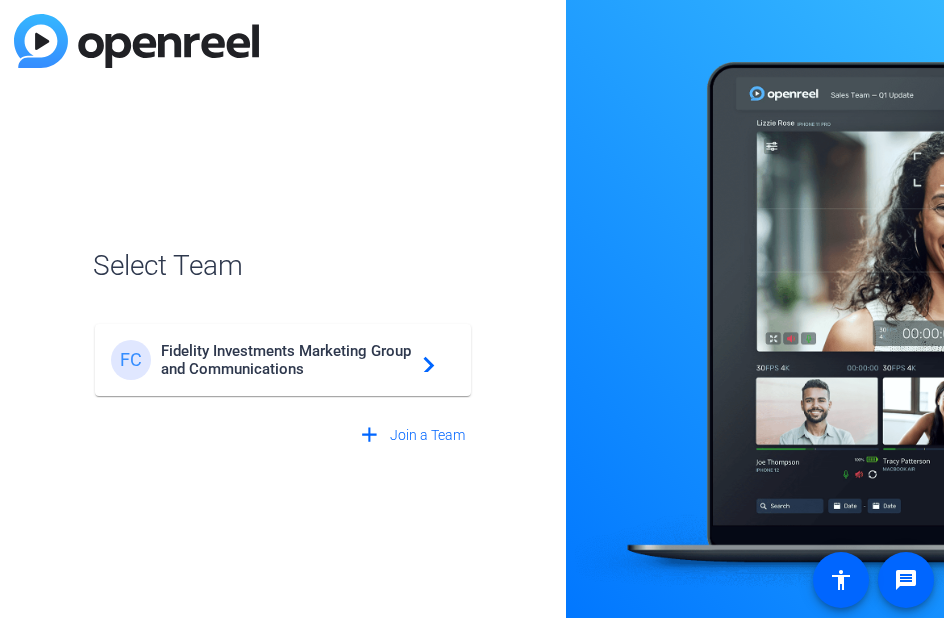 click on "Fidelity Investments Marketing Group and Communications" 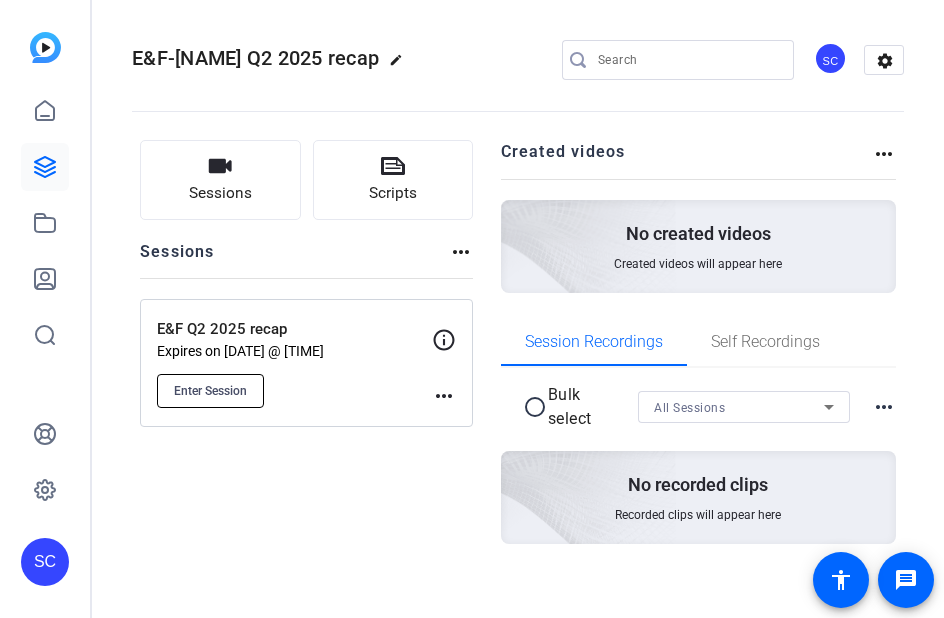 click on "Enter Session" 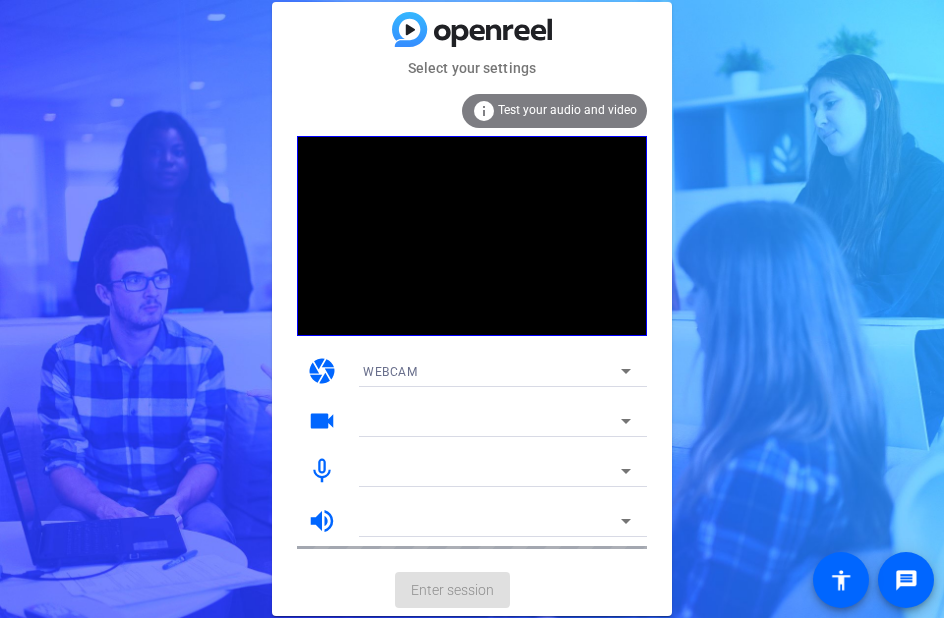 scroll, scrollTop: 0, scrollLeft: 0, axis: both 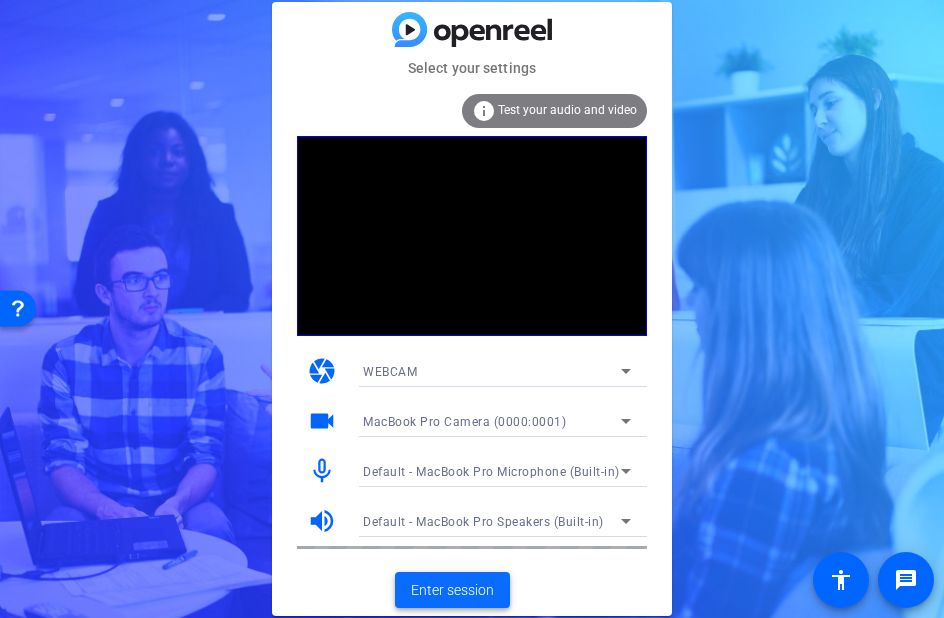 click on "Enter session" 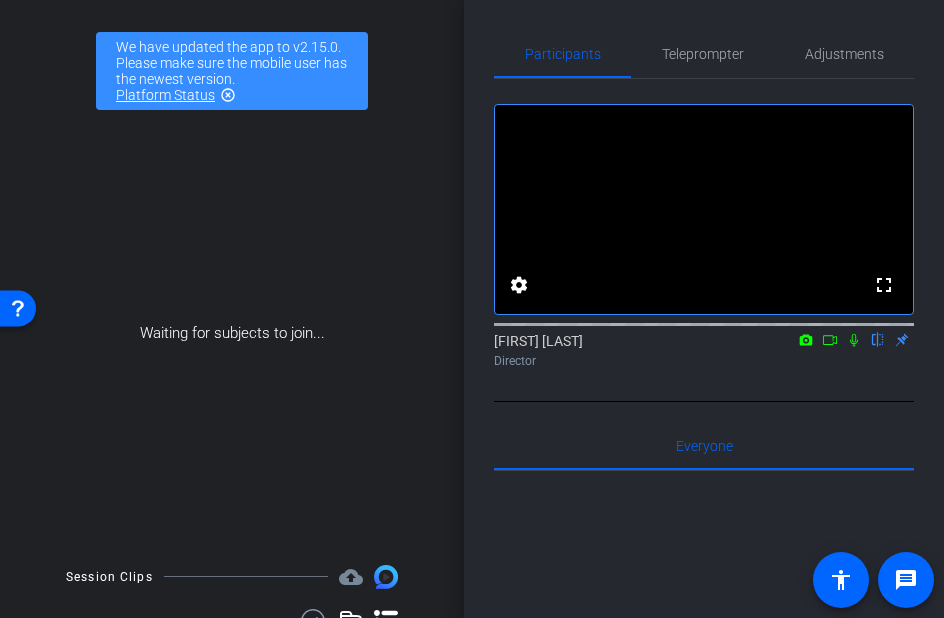 click on "highlight_off" at bounding box center [228, 95] 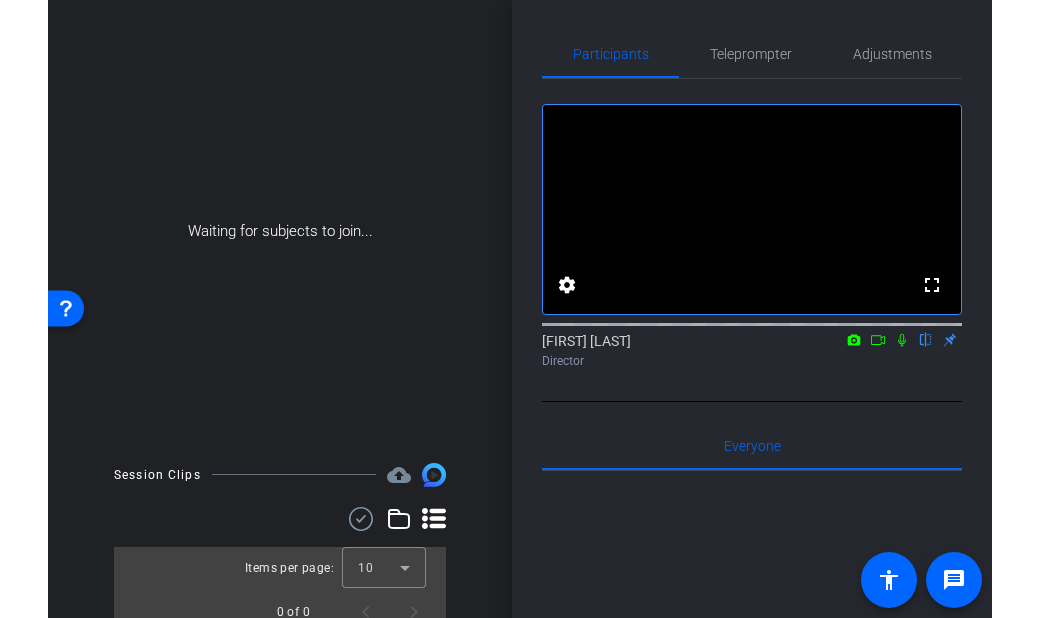 scroll, scrollTop: 18, scrollLeft: 0, axis: vertical 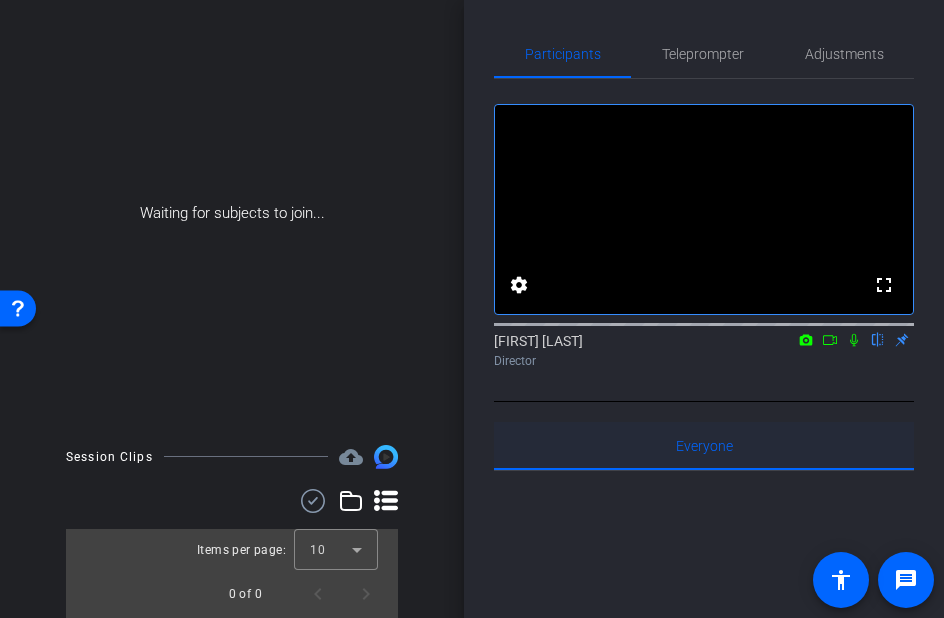 click on "Everyone  0" at bounding box center (704, 446) 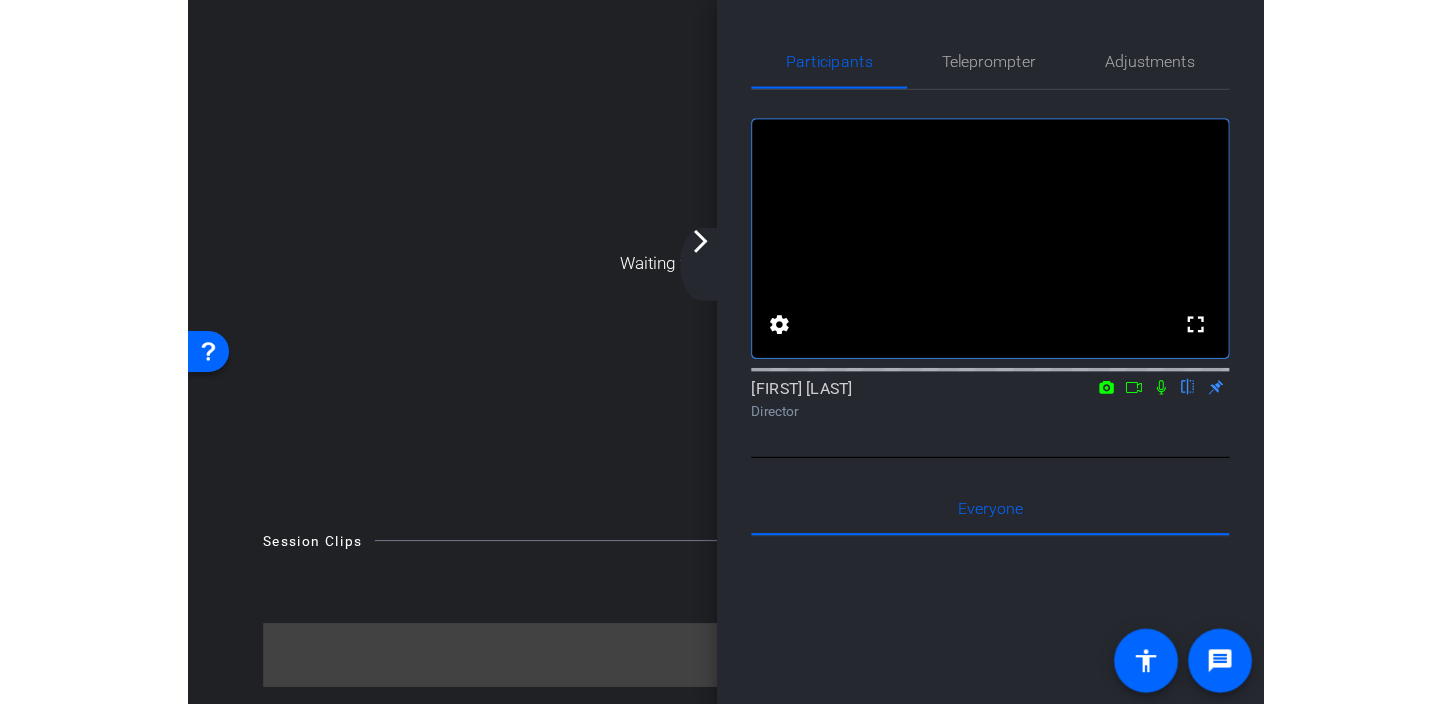 scroll, scrollTop: 0, scrollLeft: 0, axis: both 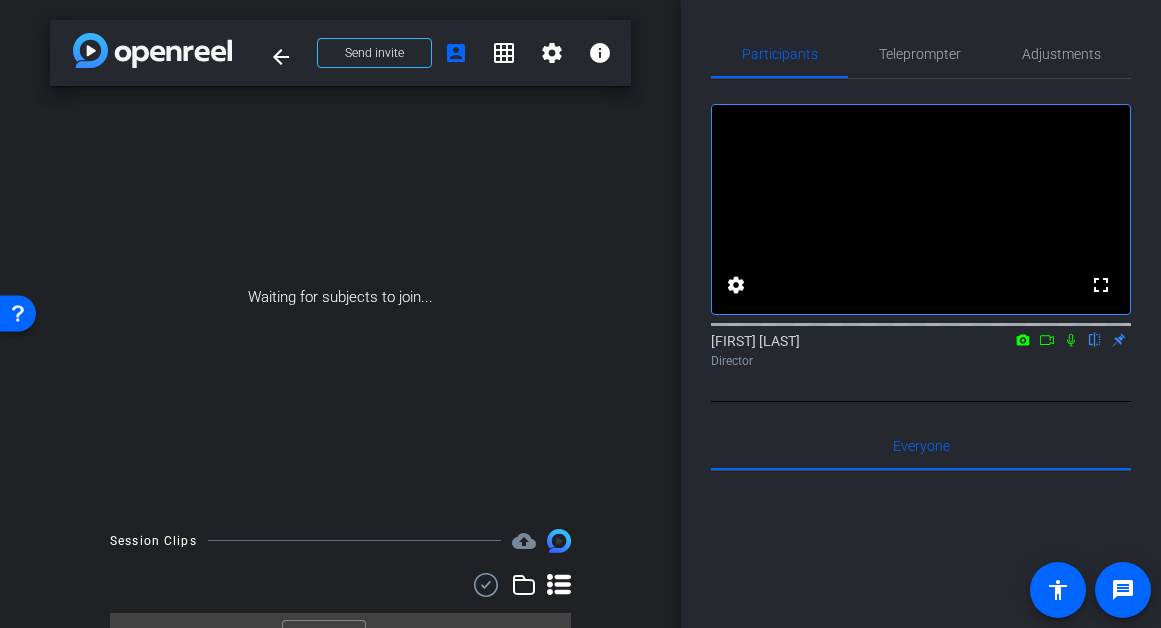 click on "Director" 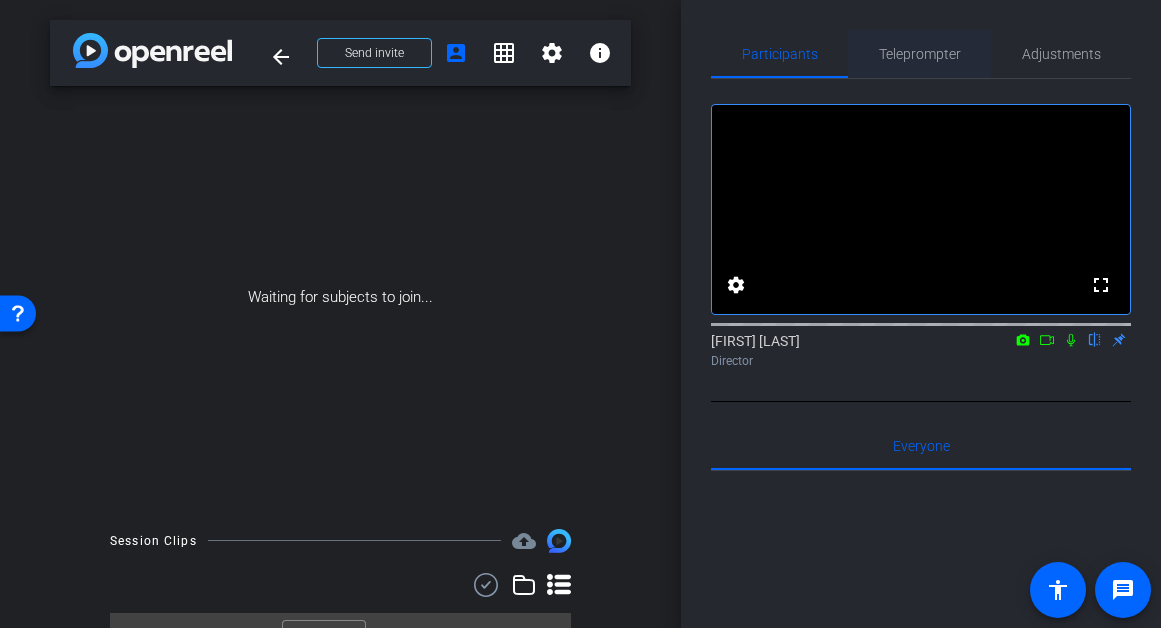 click on "Teleprompter" at bounding box center (920, 54) 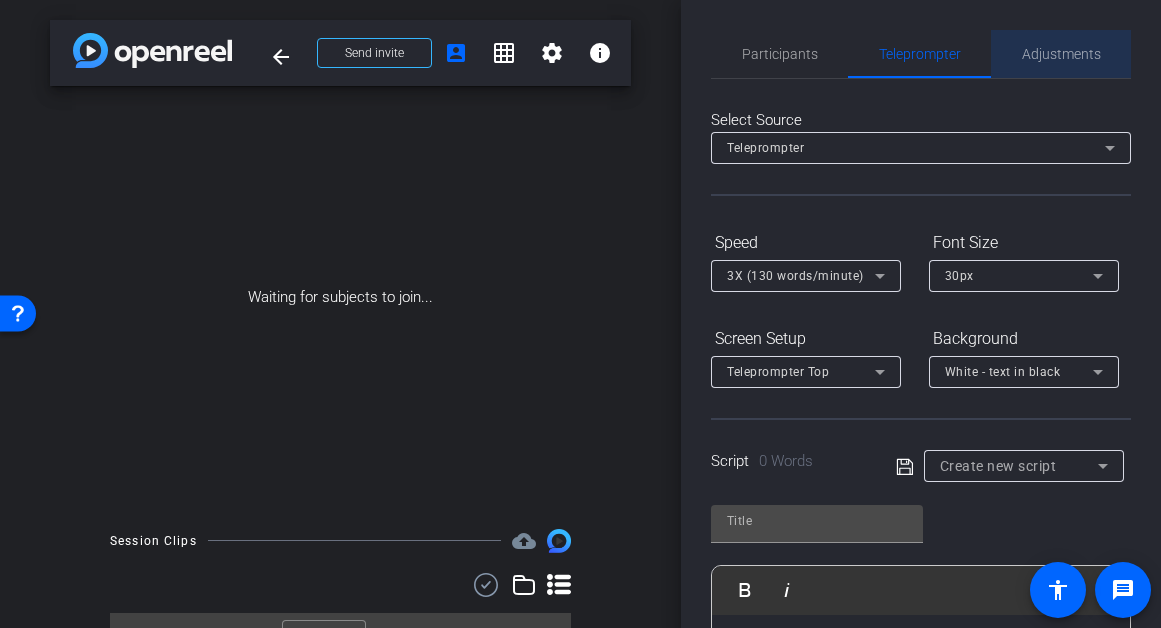 click on "Adjustments" at bounding box center [1061, 54] 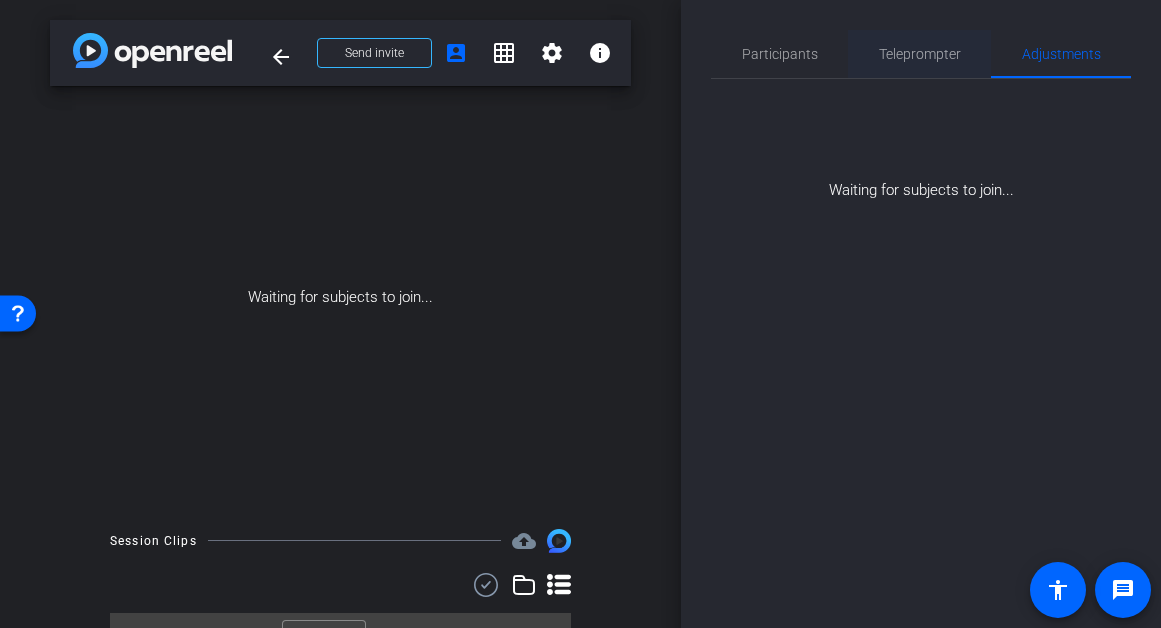 click on "Teleprompter" at bounding box center (920, 54) 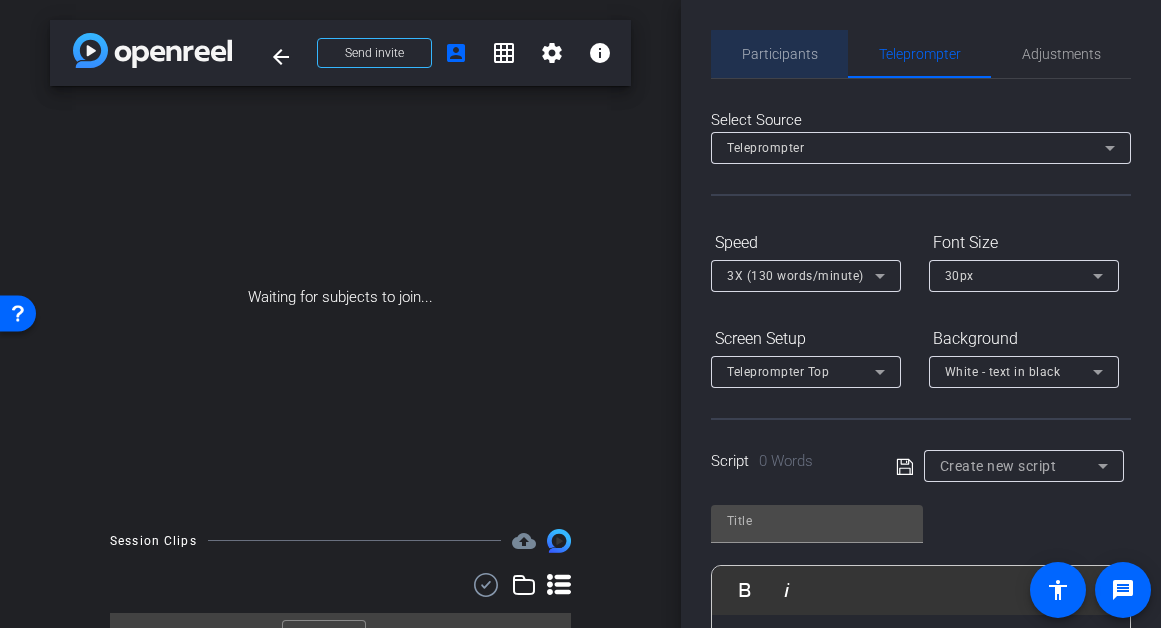 click on "Participants" at bounding box center (780, 54) 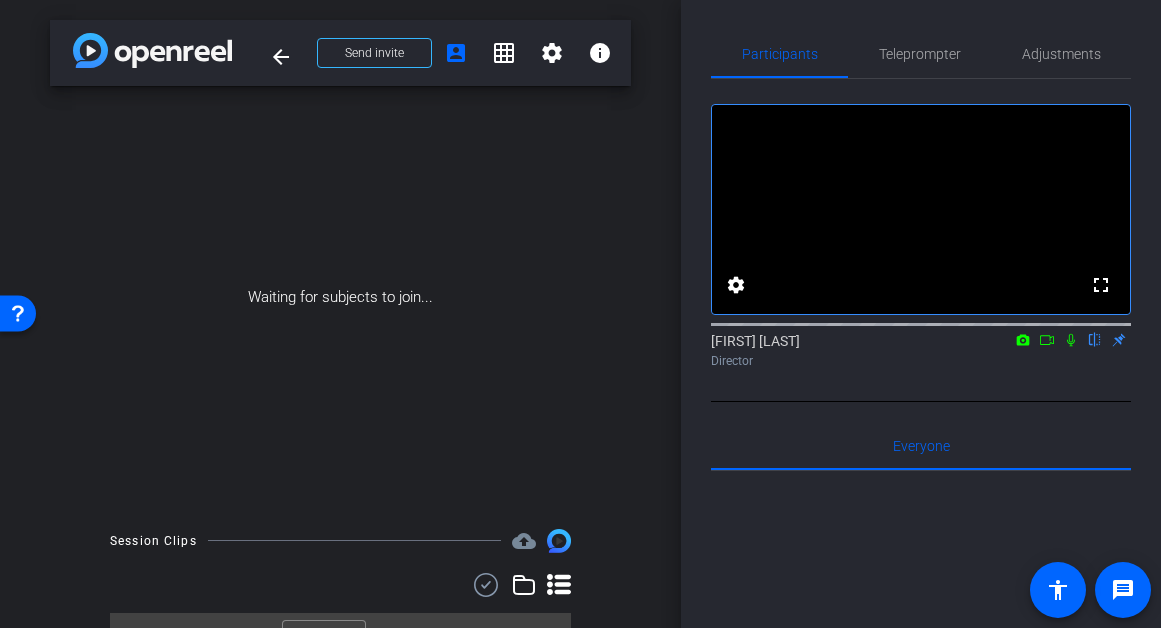 click on "Director" 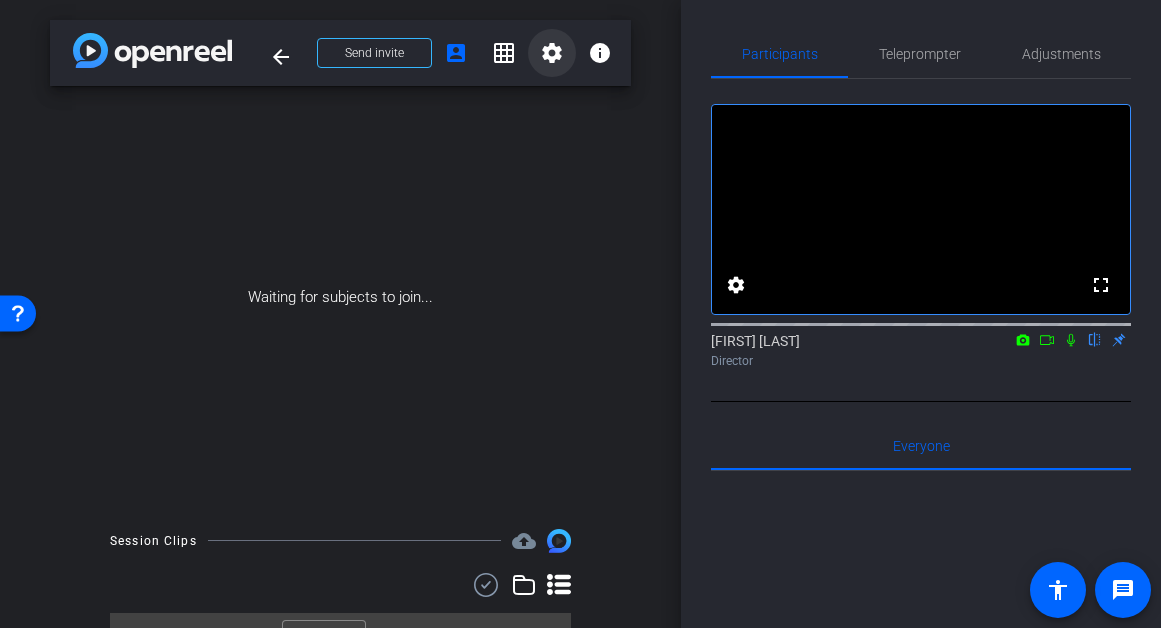click on "settings" at bounding box center (552, 53) 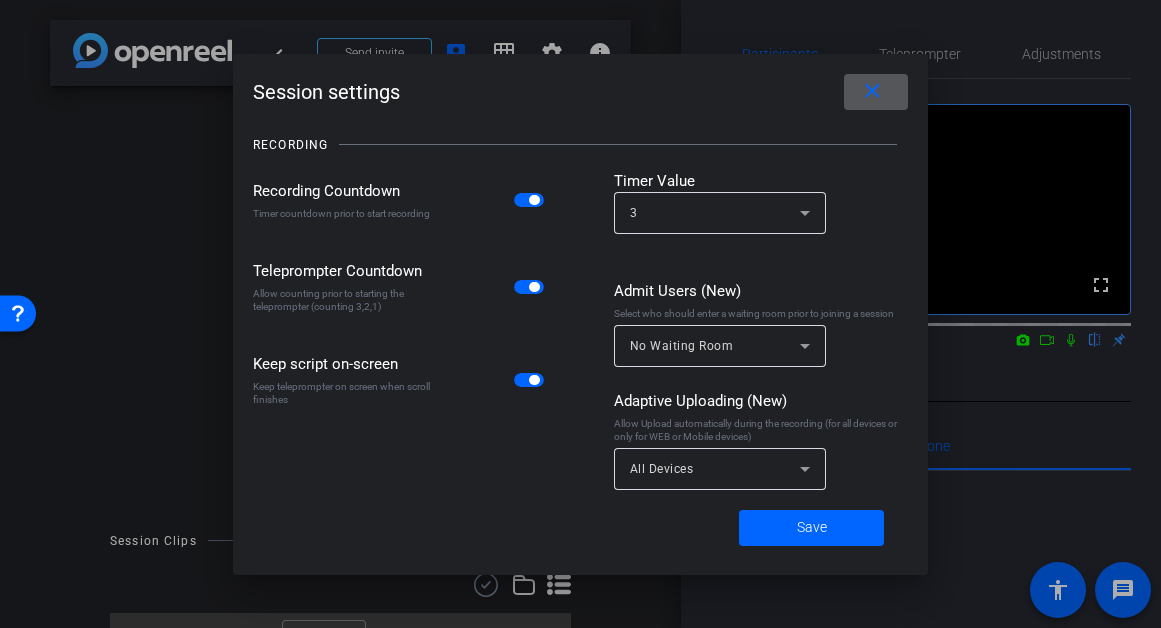 click on "No Waiting Room" at bounding box center [715, 345] 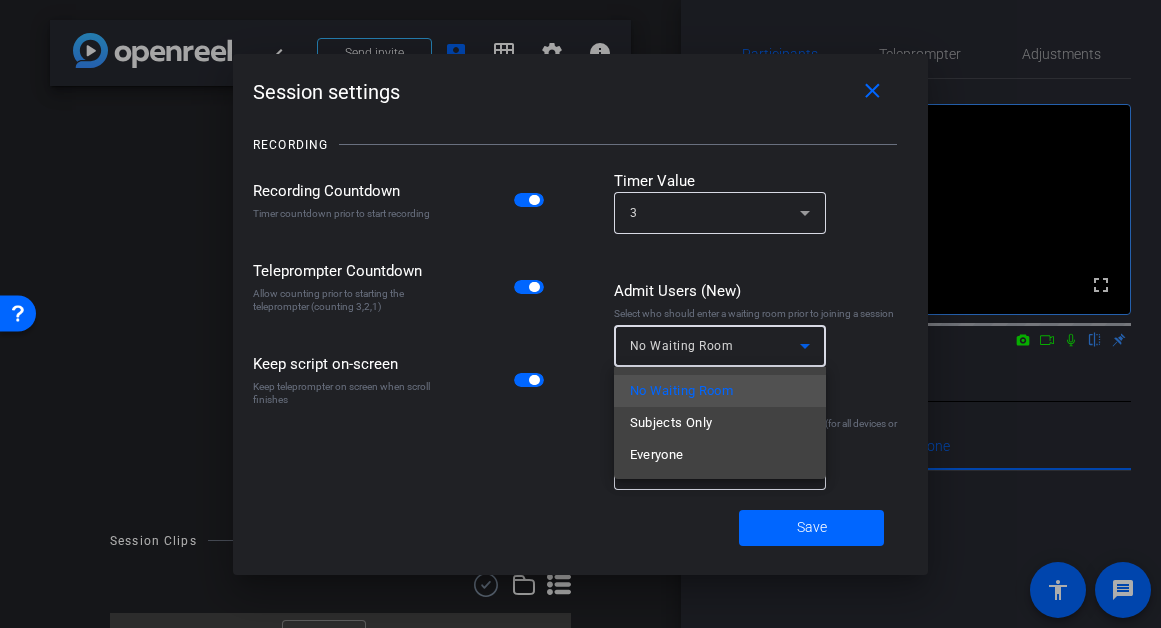 click at bounding box center (580, 314) 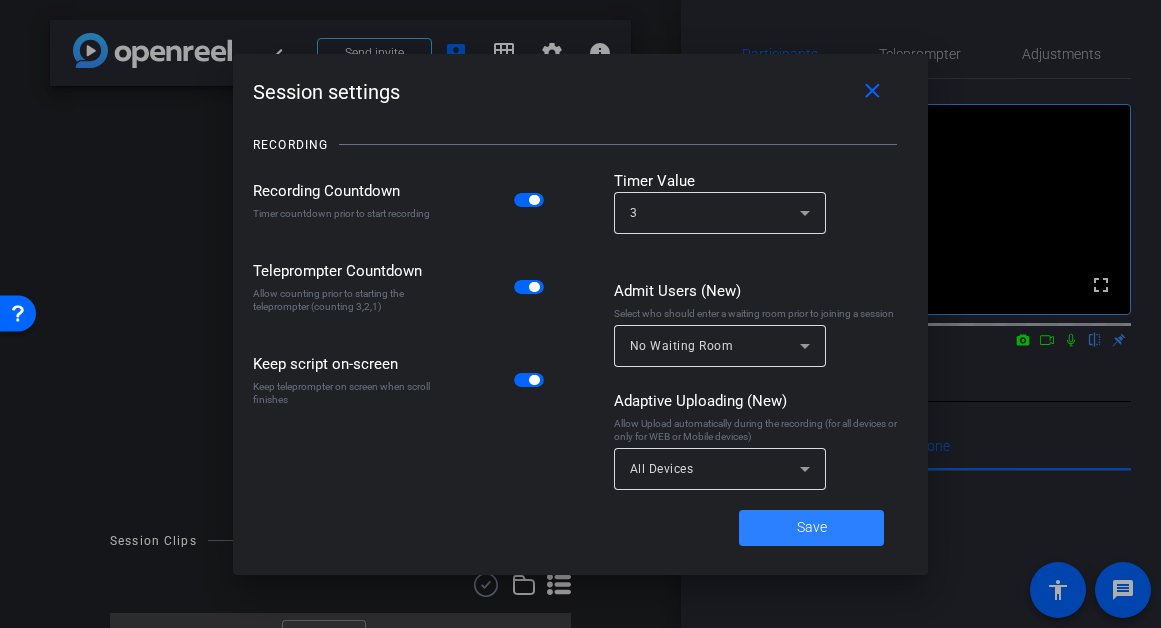 click at bounding box center [811, 528] 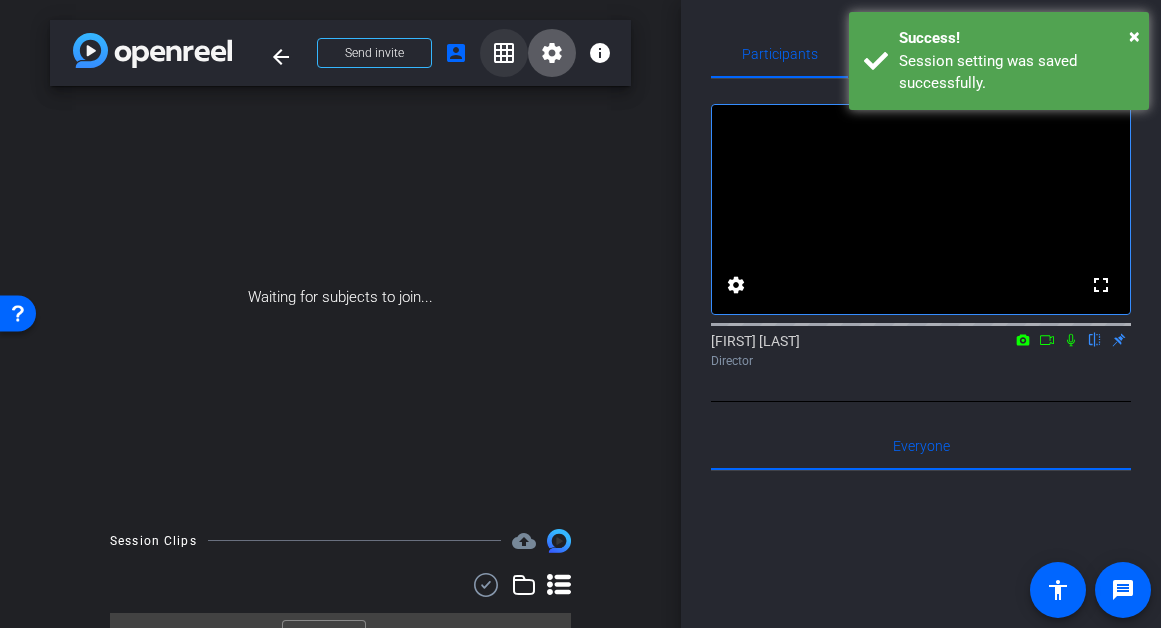 click on "grid_on" at bounding box center [504, 53] 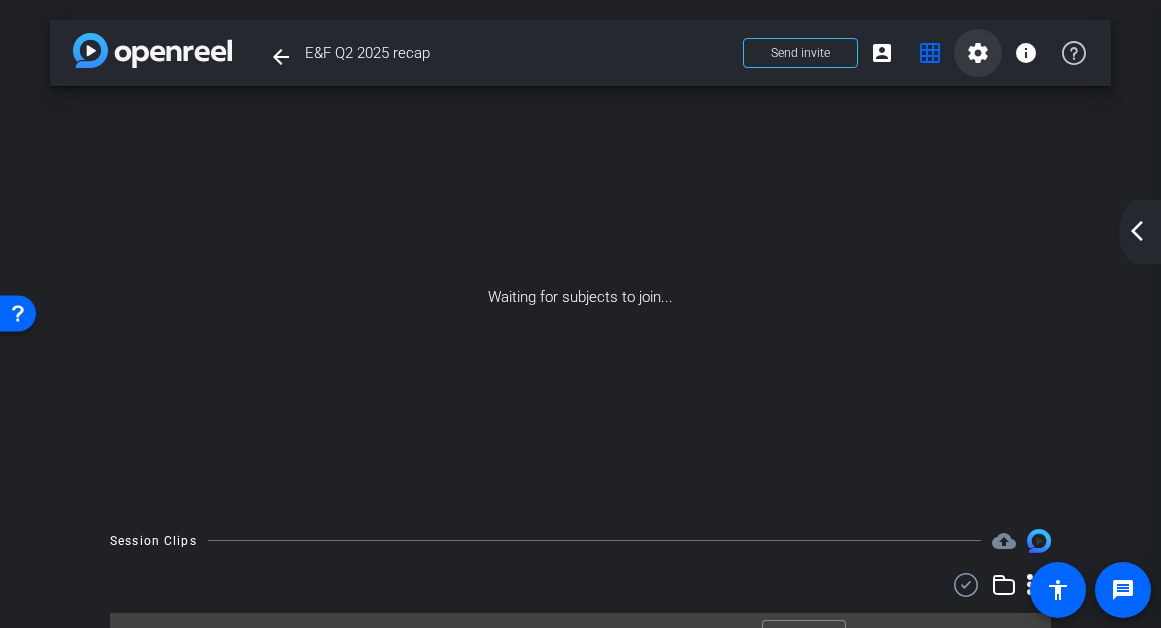 click on "settings" at bounding box center [978, 53] 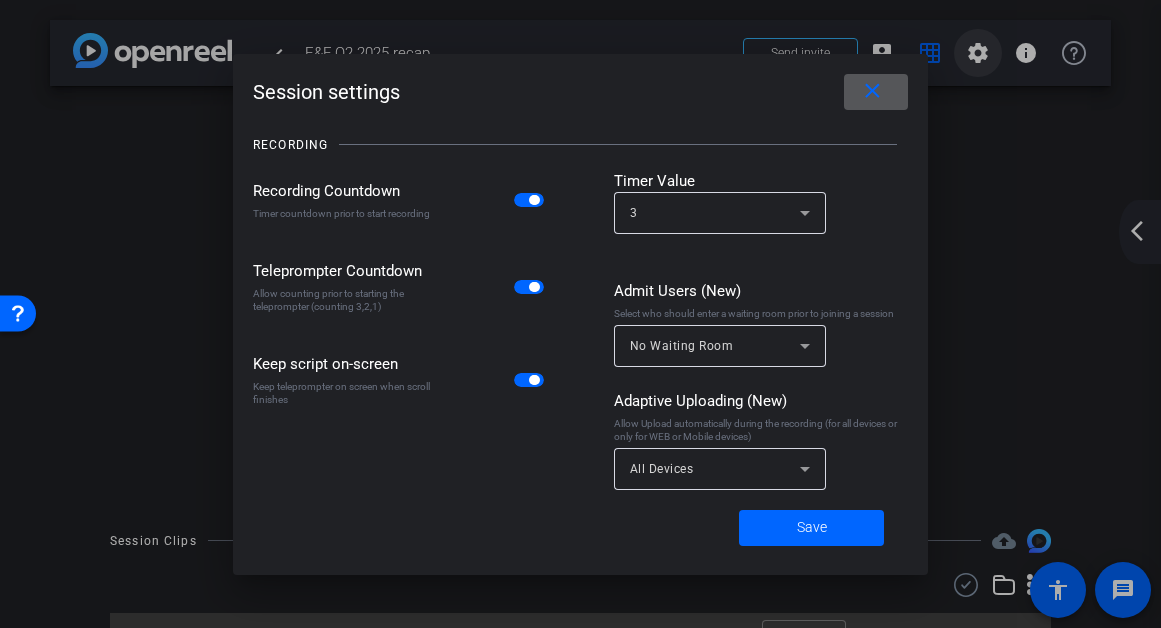 click at bounding box center (580, 314) 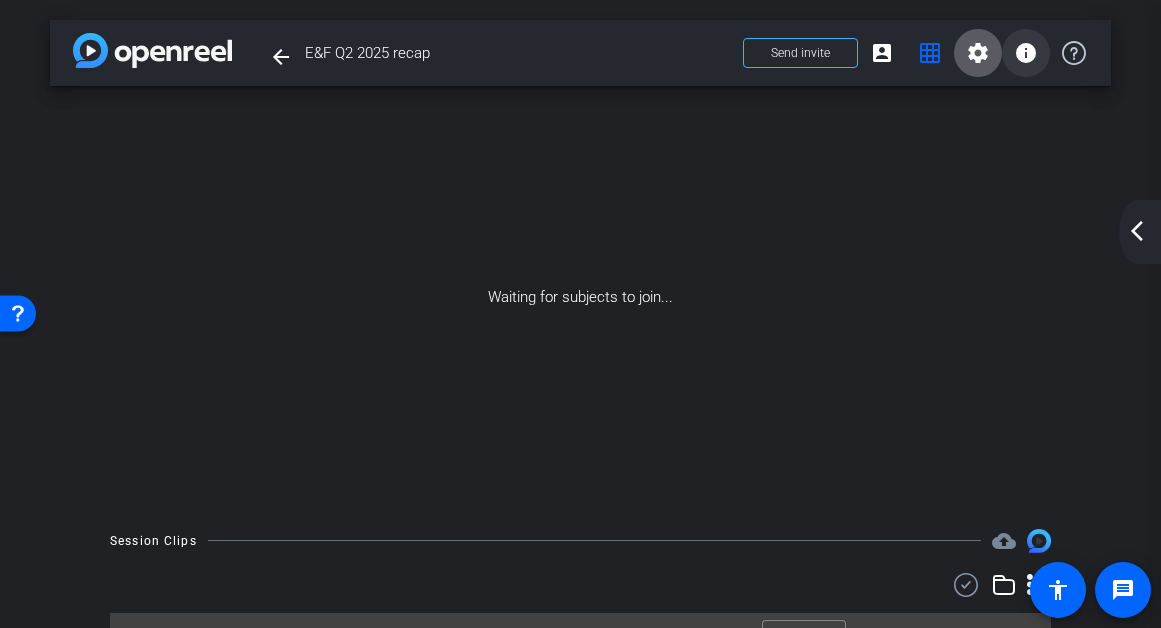 click on "info" at bounding box center [1026, 53] 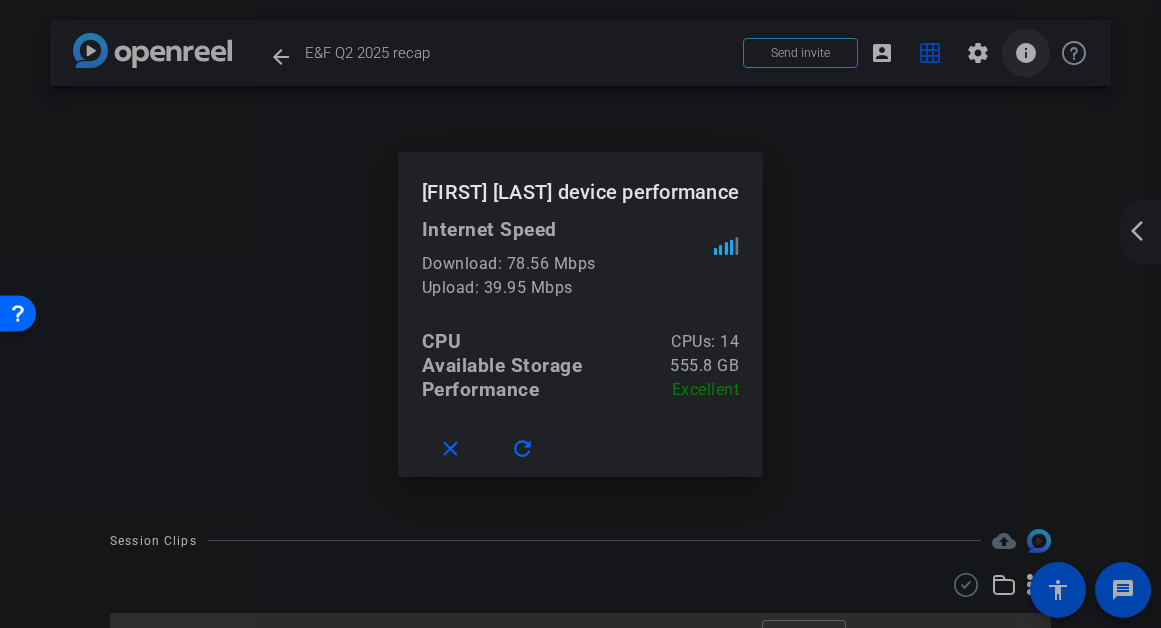 click at bounding box center [580, 314] 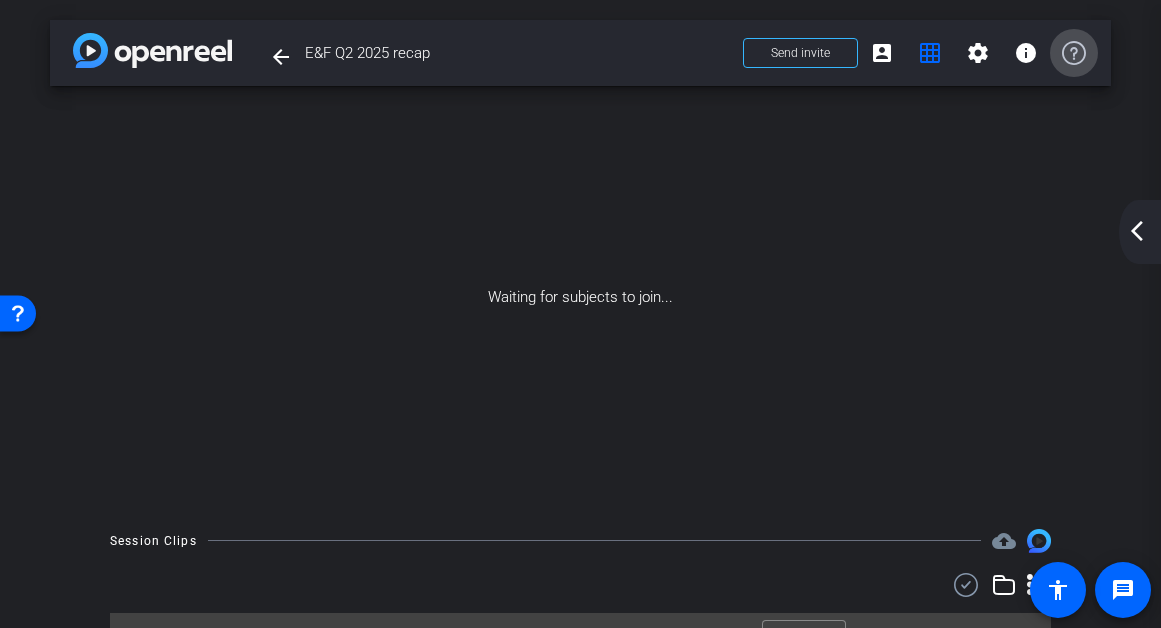 click 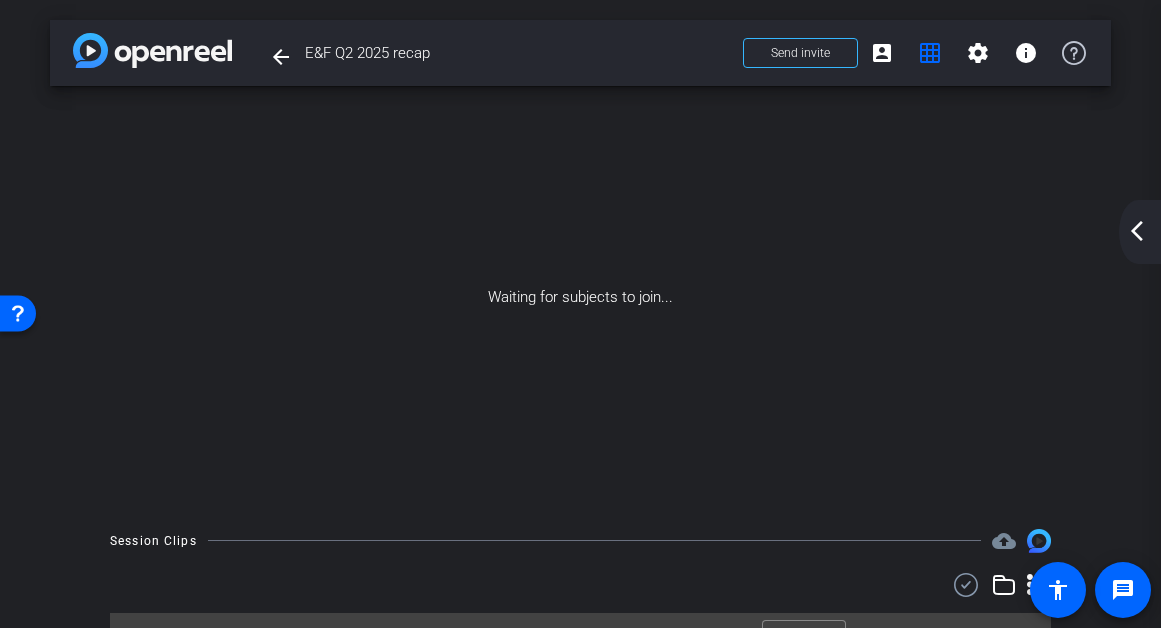 click on "arrow_back_ios_new" 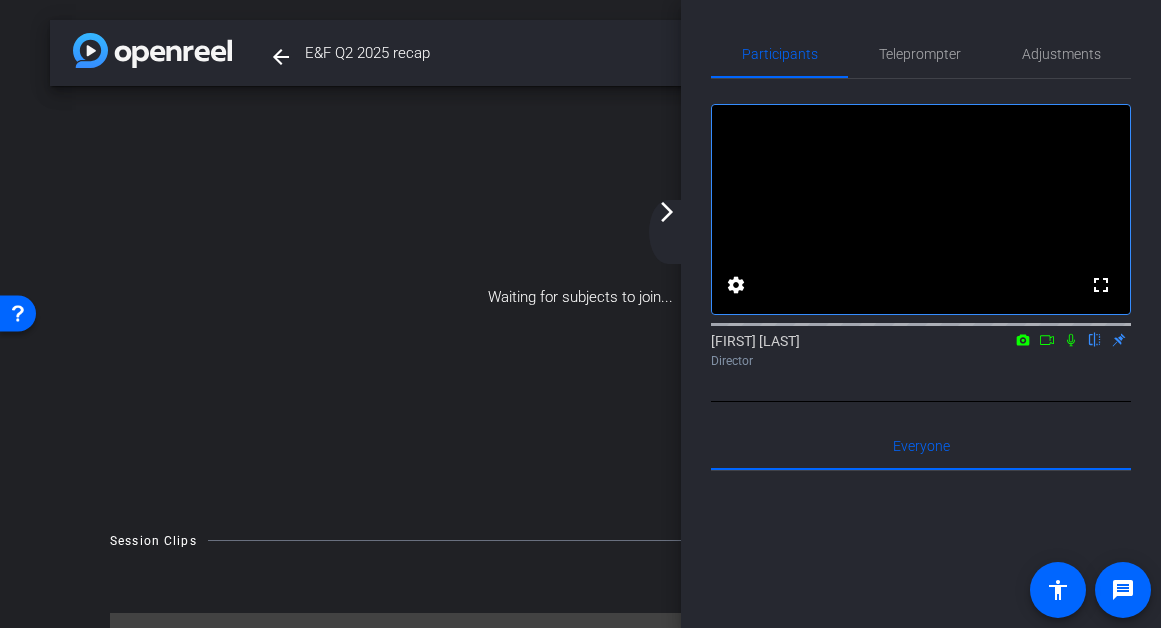 click on "Waiting for subjects to join..." at bounding box center (580, 297) 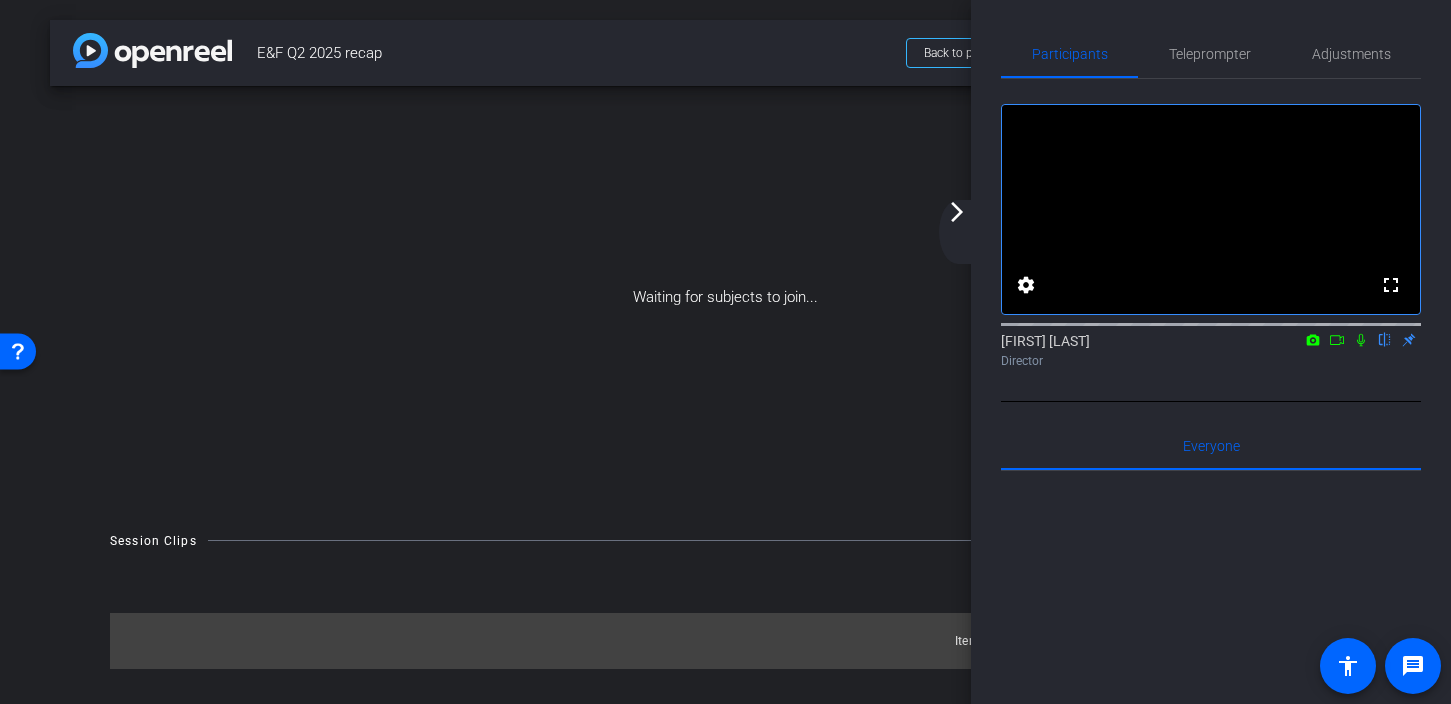 click on "Items per page:  10  0 of 0" 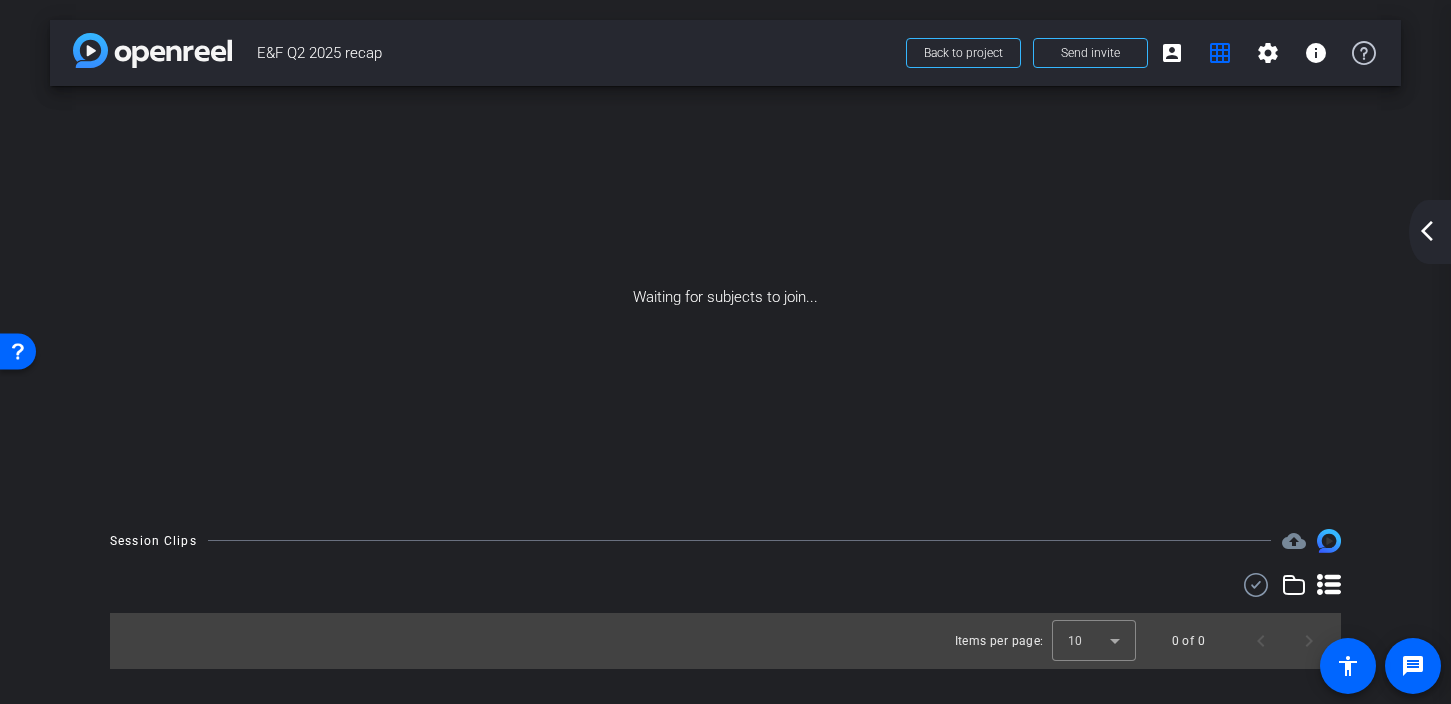 click 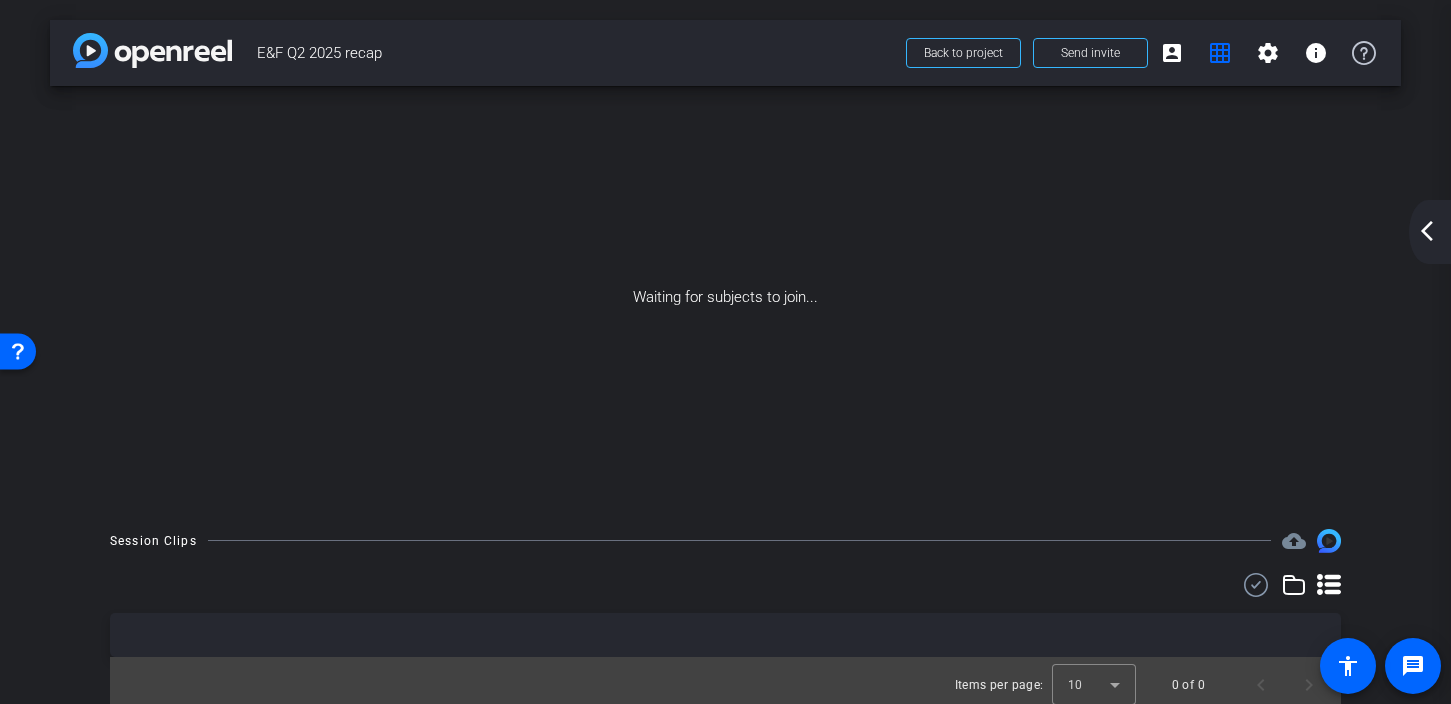 scroll, scrollTop: 9, scrollLeft: 0, axis: vertical 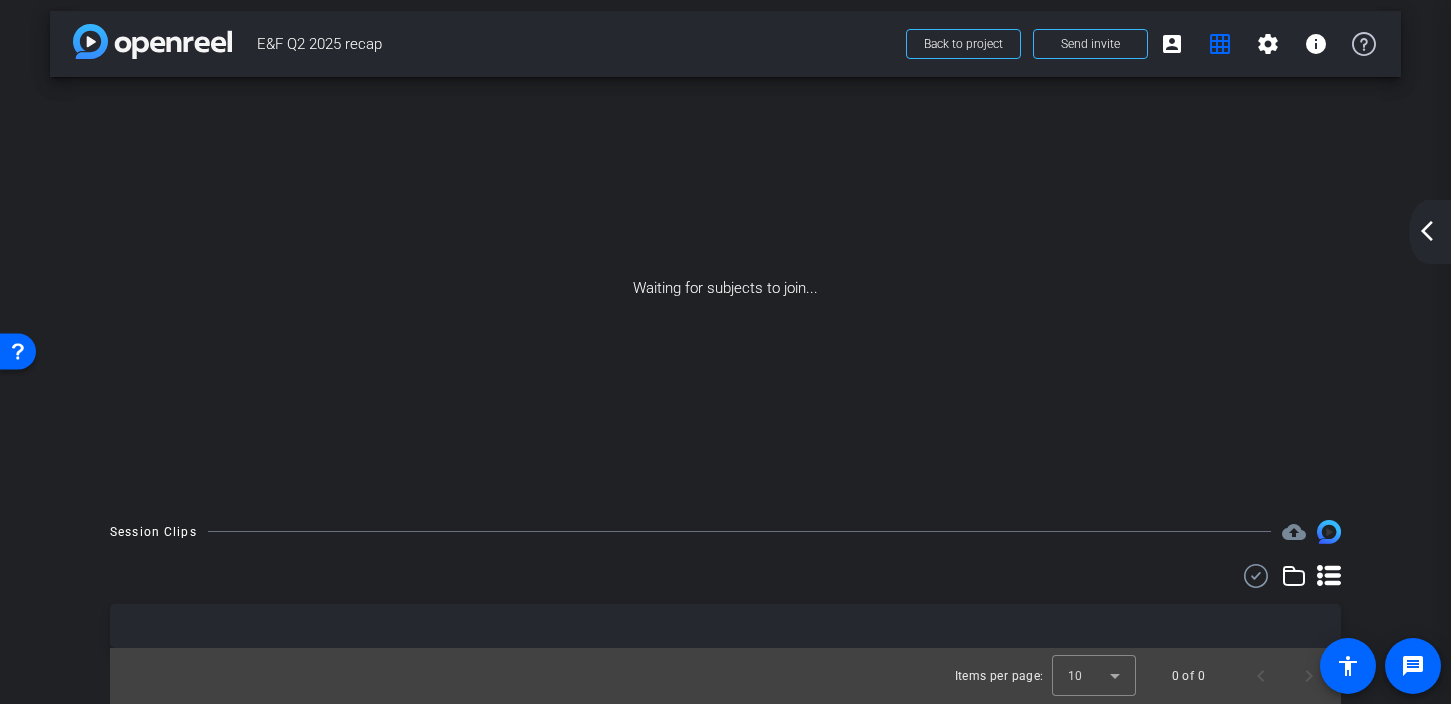 click 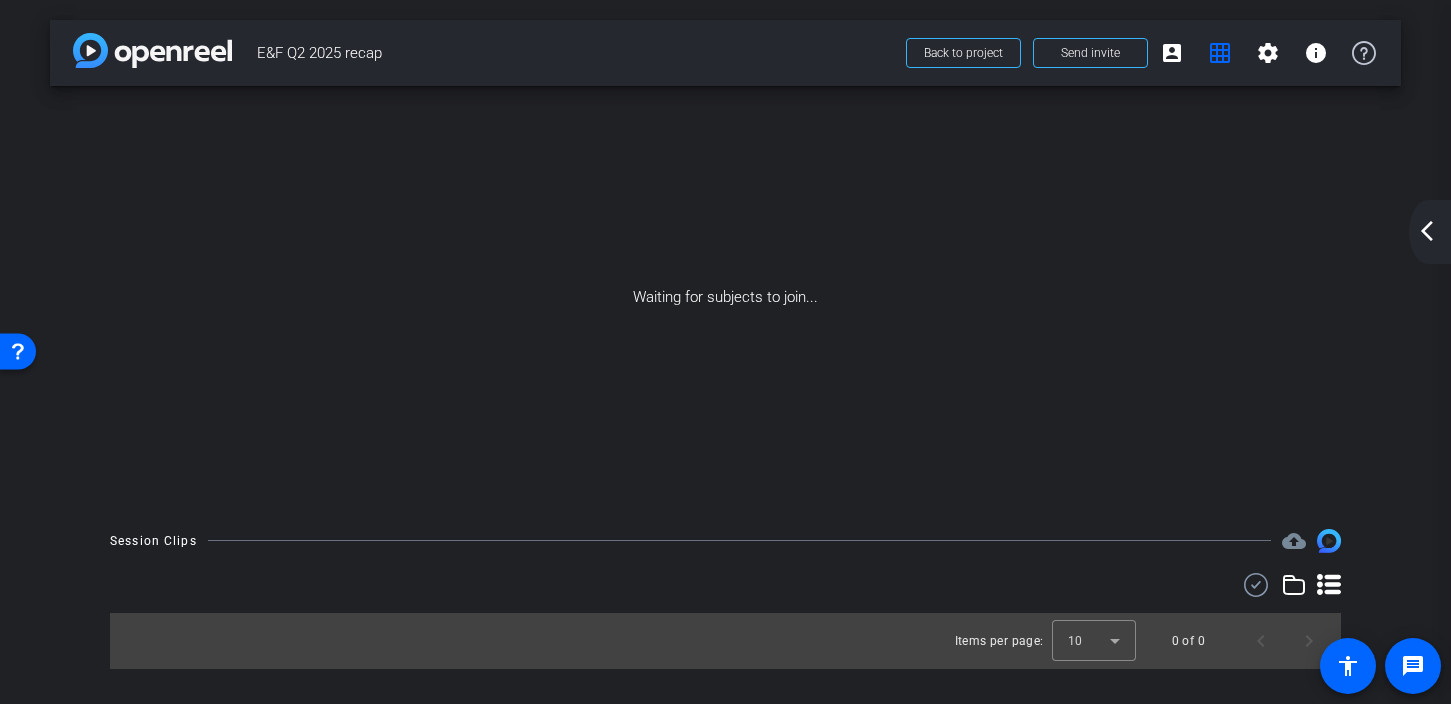 scroll, scrollTop: 0, scrollLeft: 0, axis: both 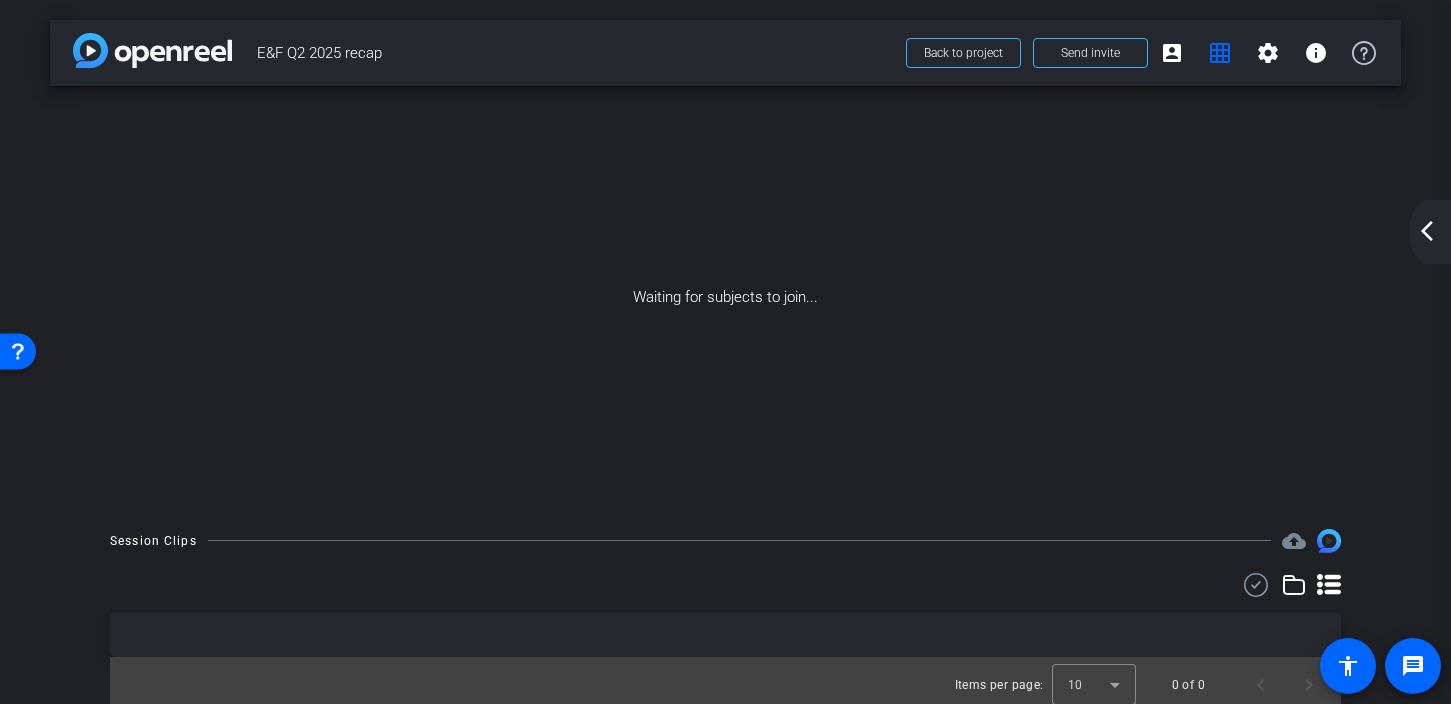 click 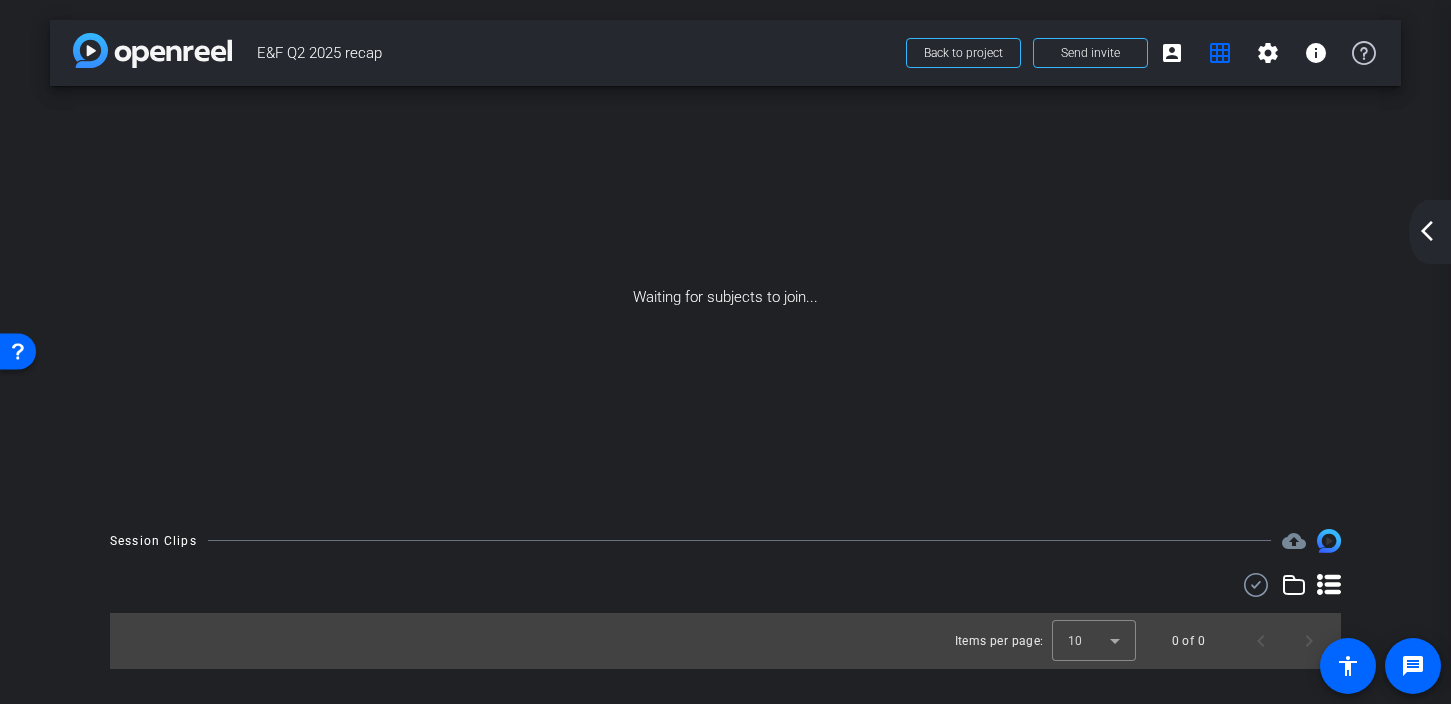 click 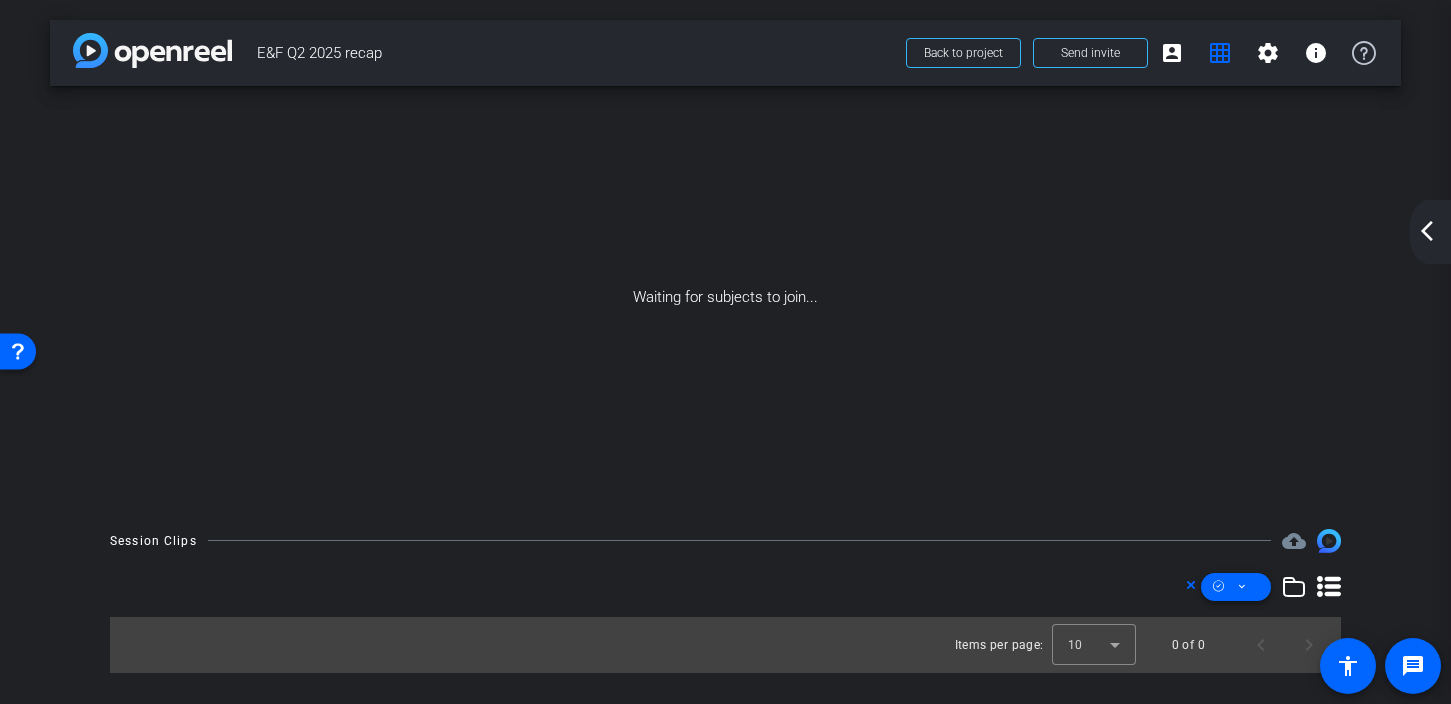 click 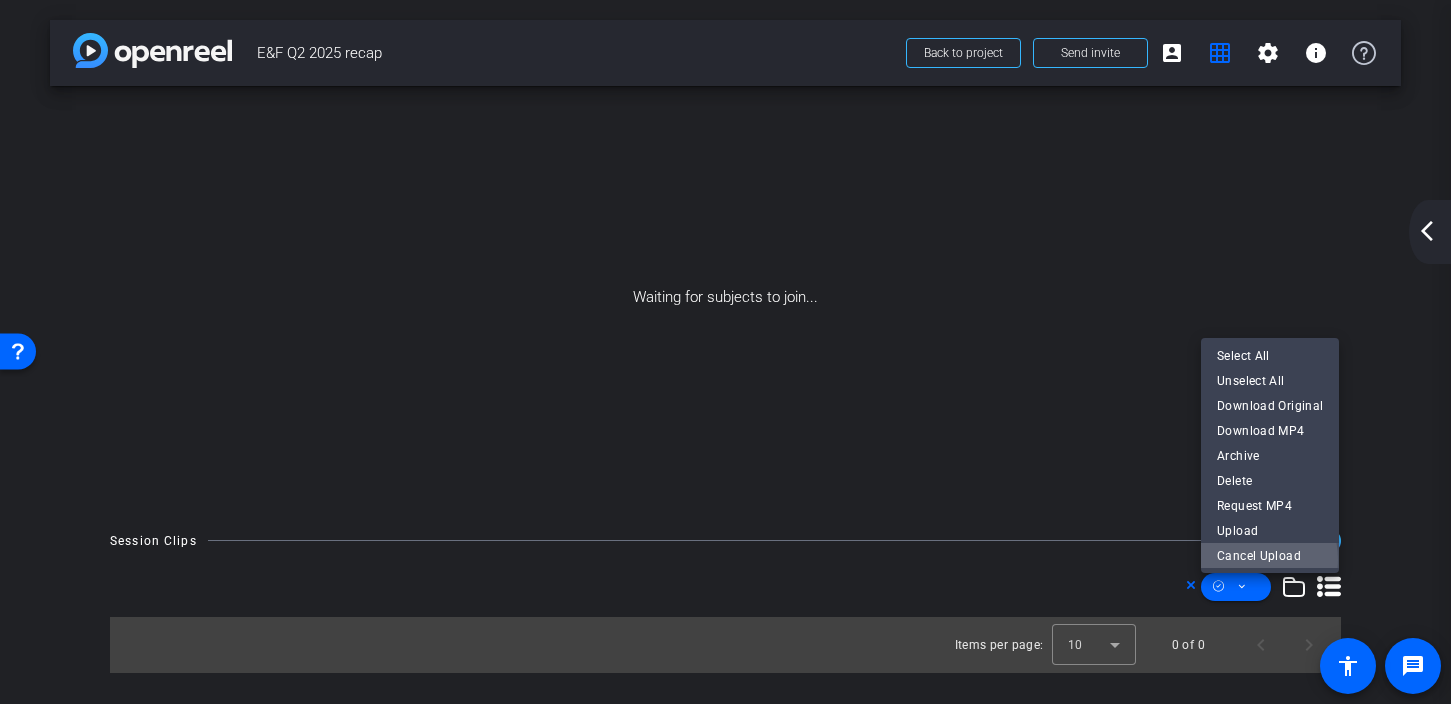 click on "Cancel Upload" at bounding box center (1270, 556) 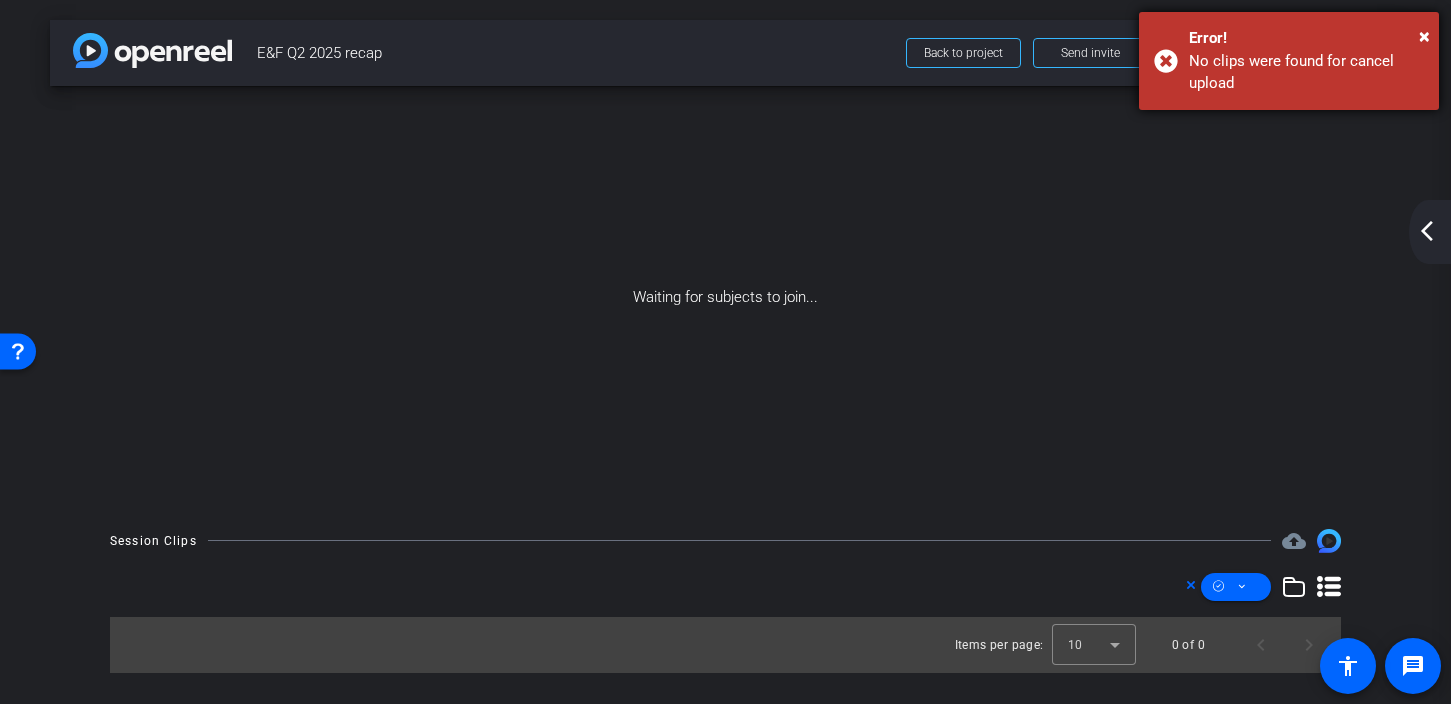 click on "Error!" at bounding box center [1306, 38] 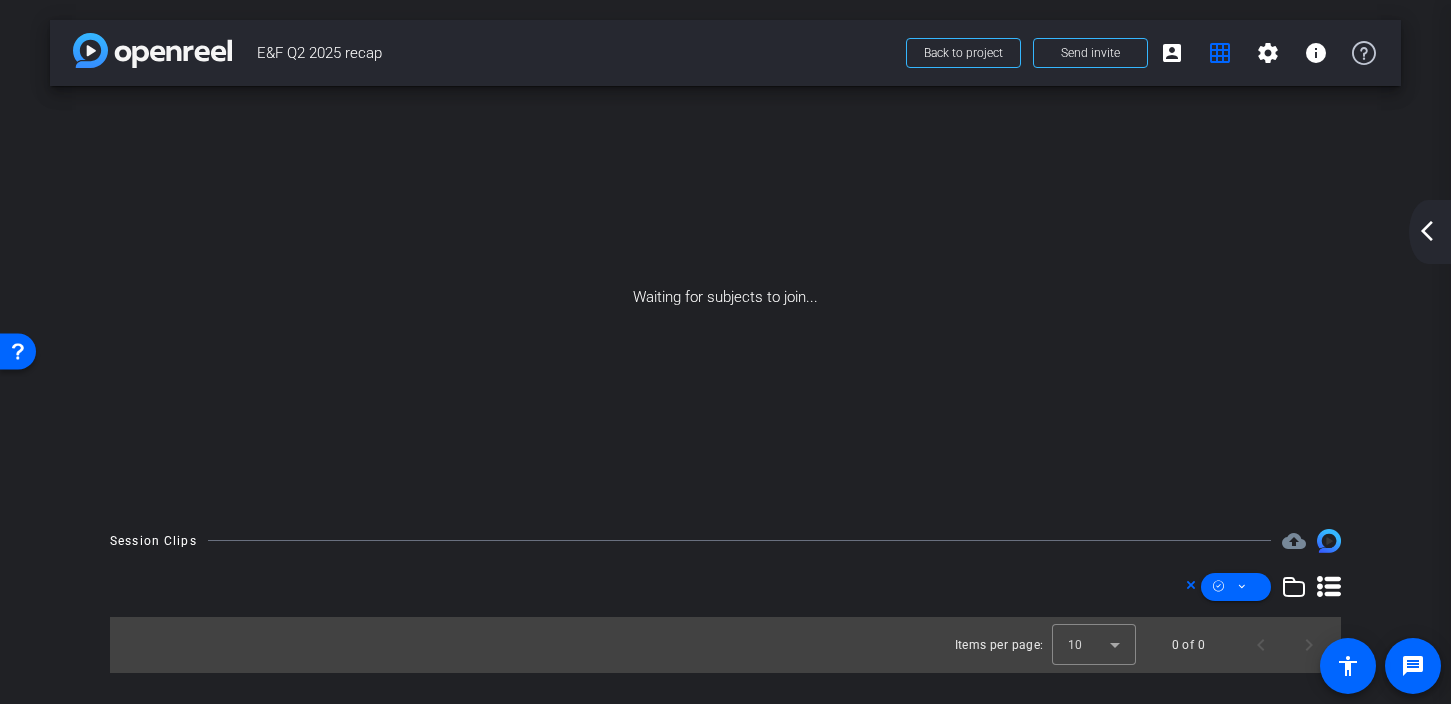 click 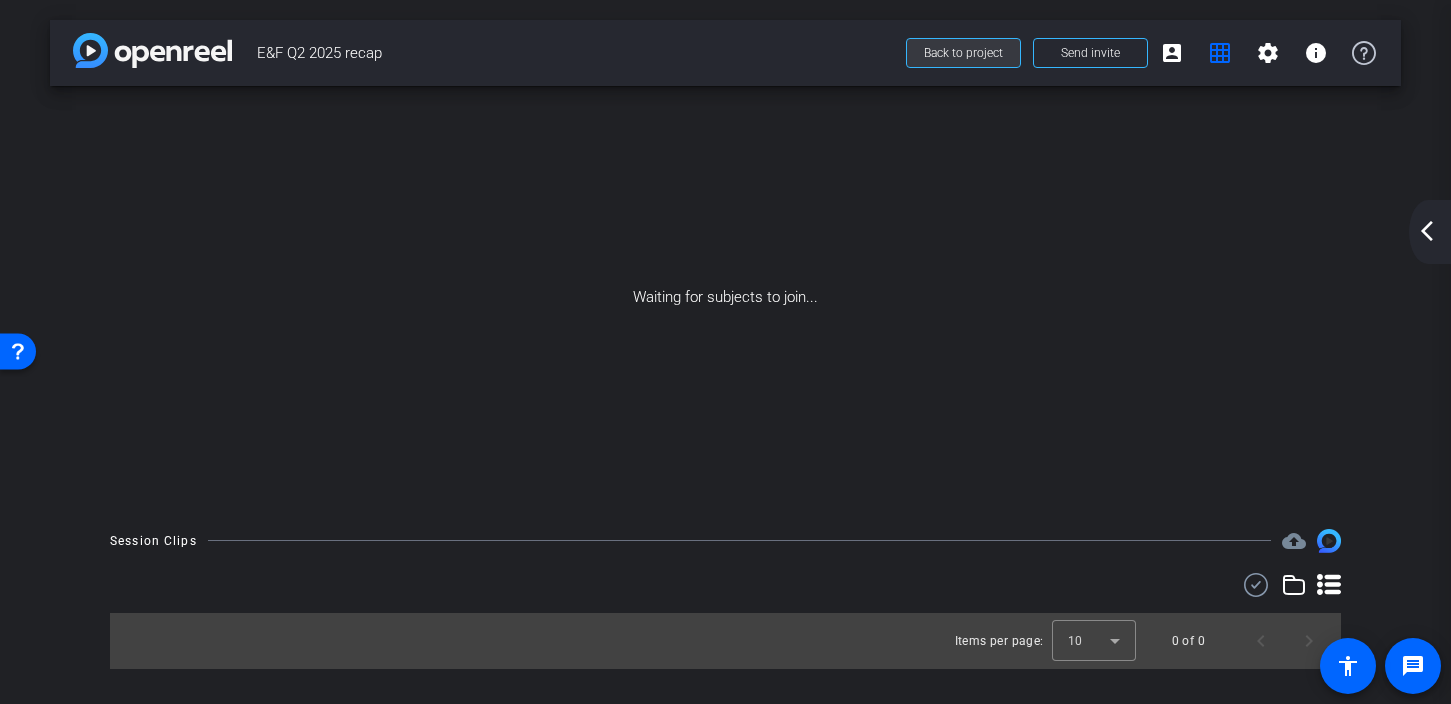 click at bounding box center [963, 53] 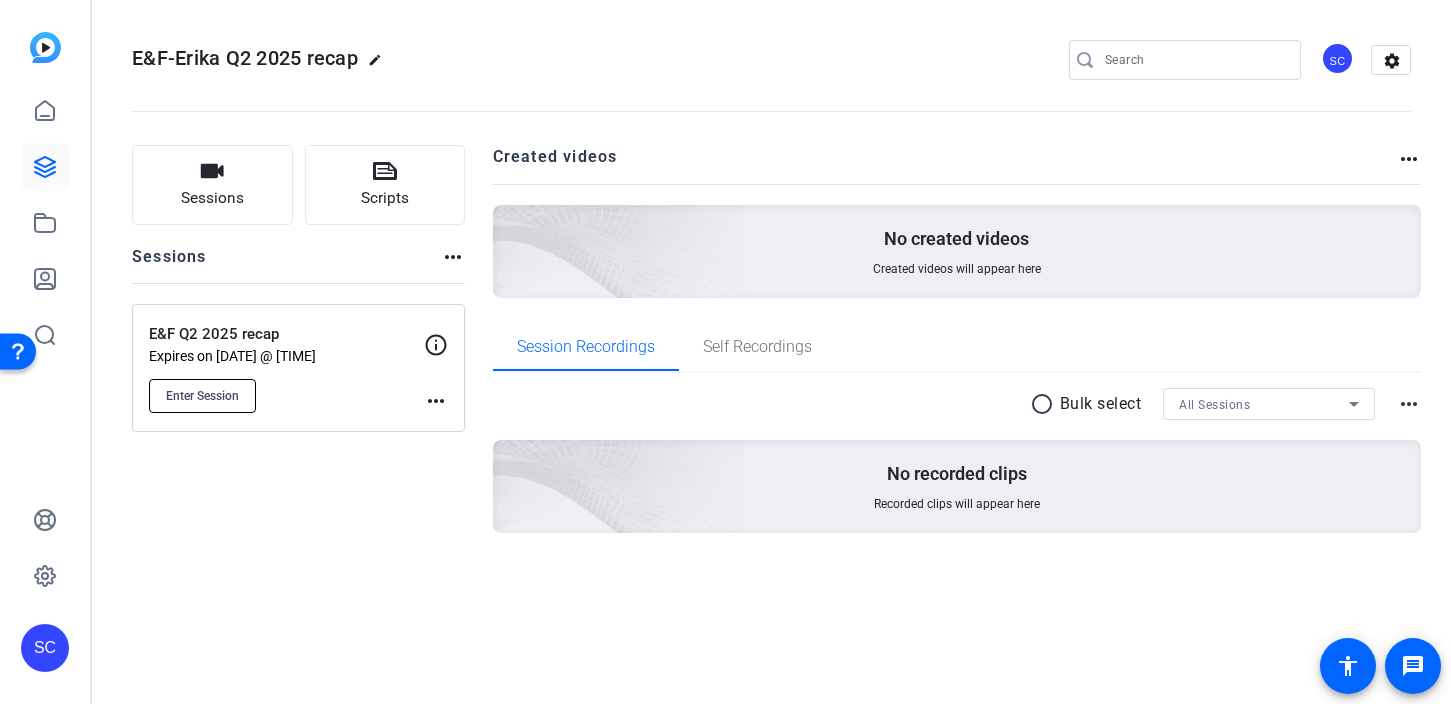 click on "Enter Session" 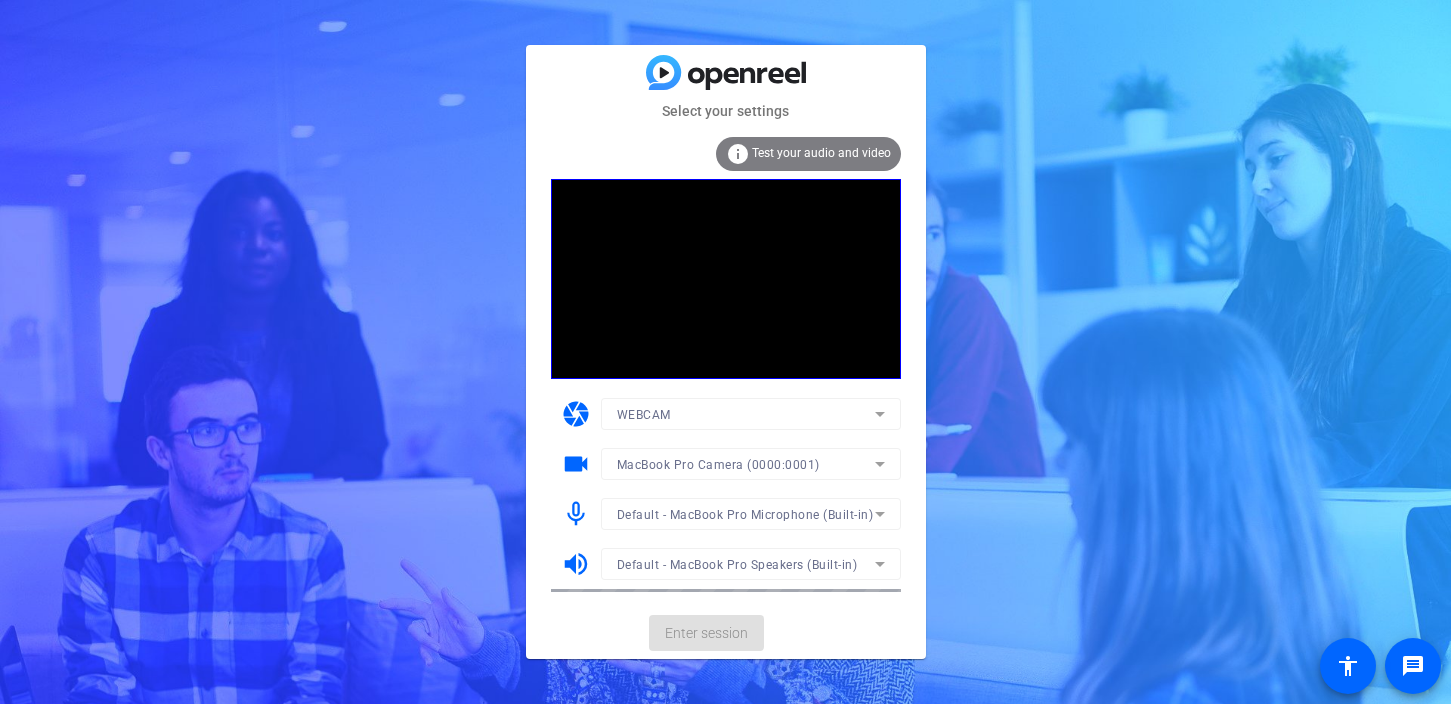 scroll, scrollTop: 0, scrollLeft: 0, axis: both 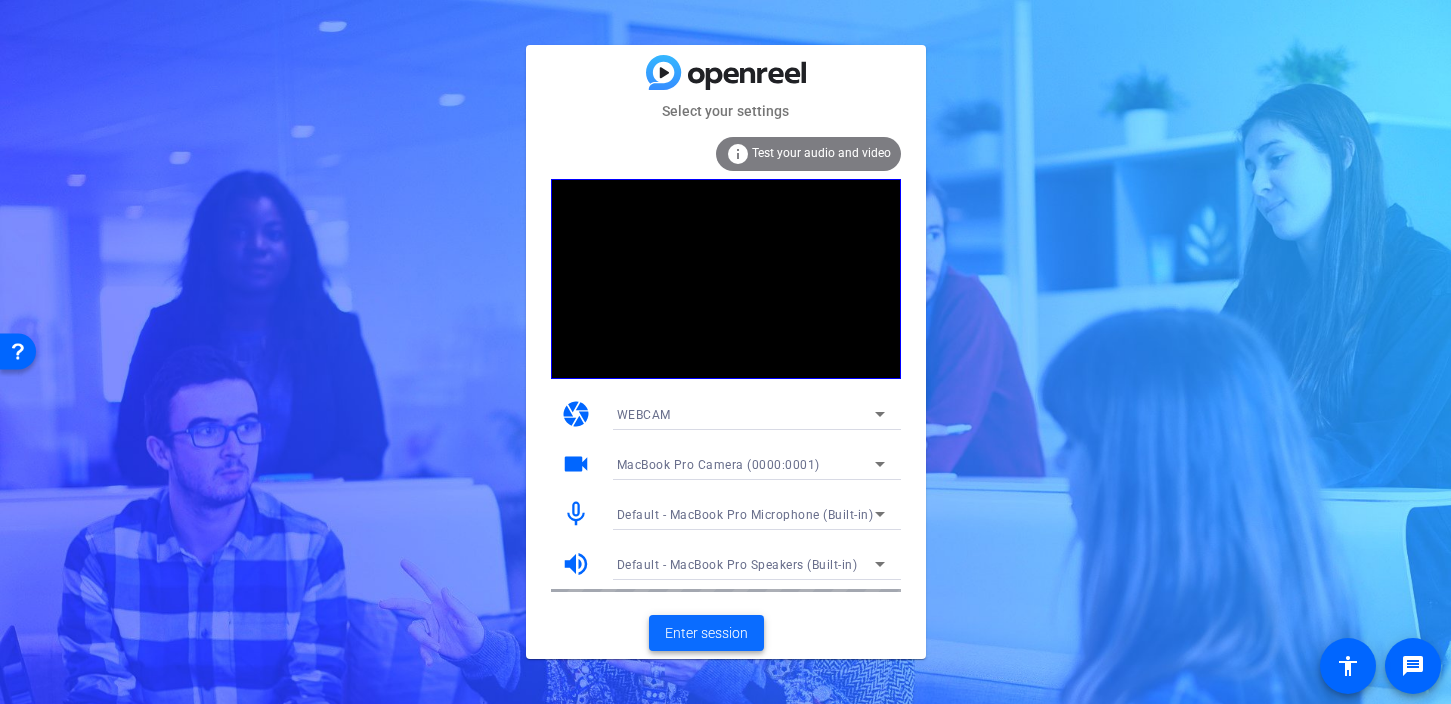 click on "Enter session" 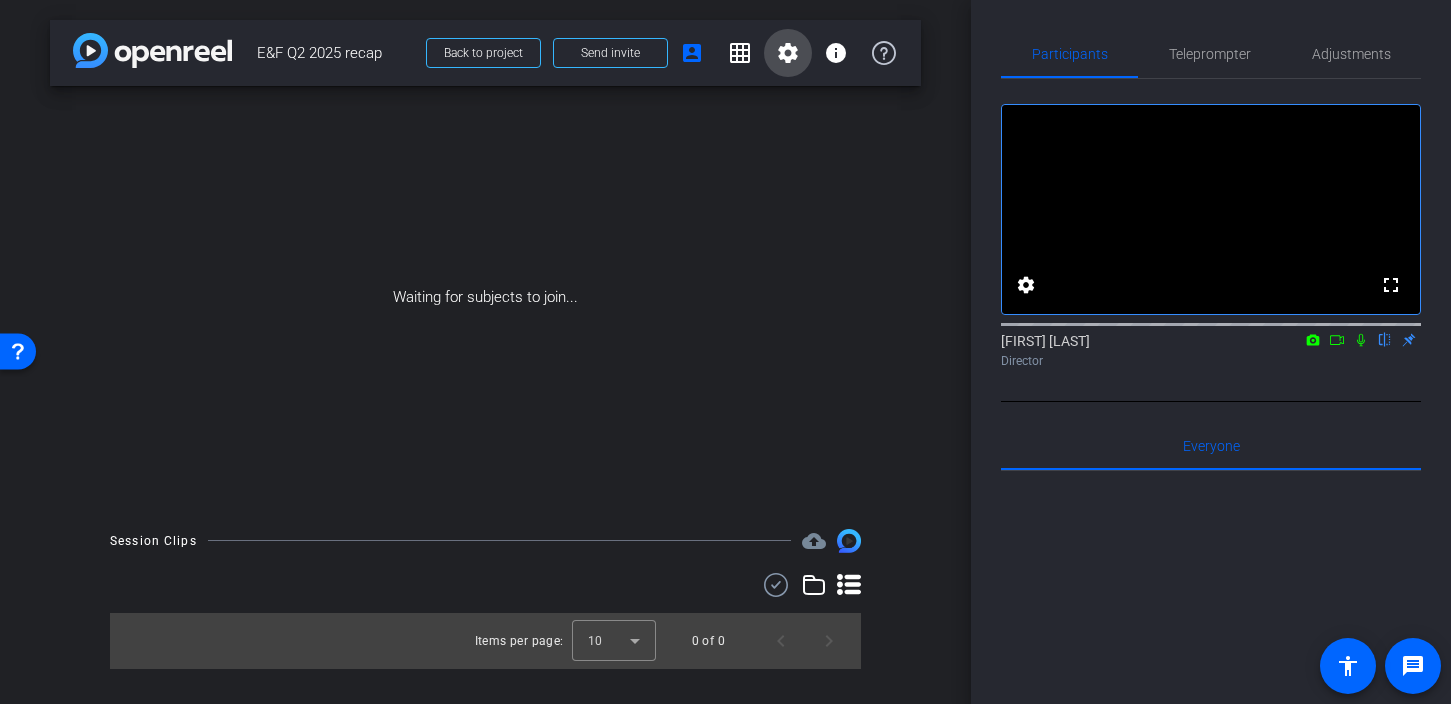 click on "settings" at bounding box center (788, 53) 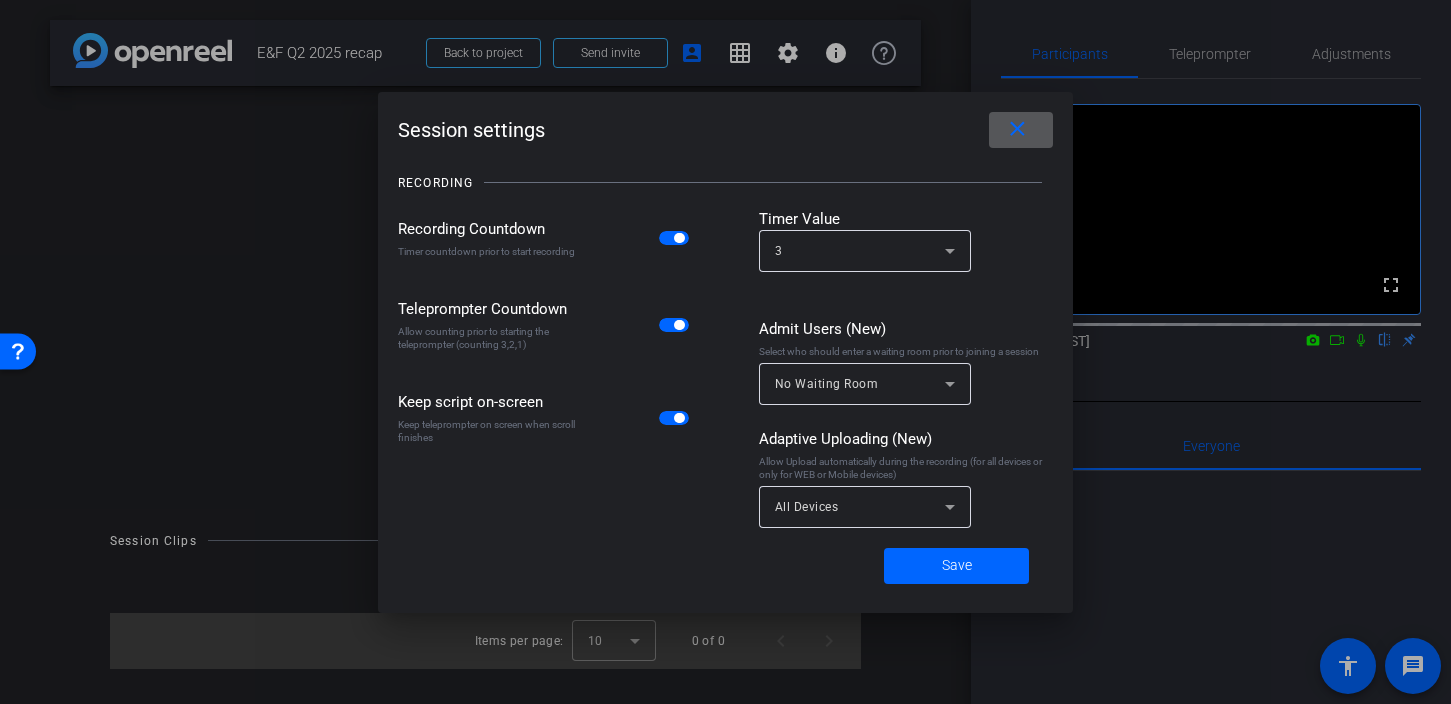 click on "close" at bounding box center (1017, 129) 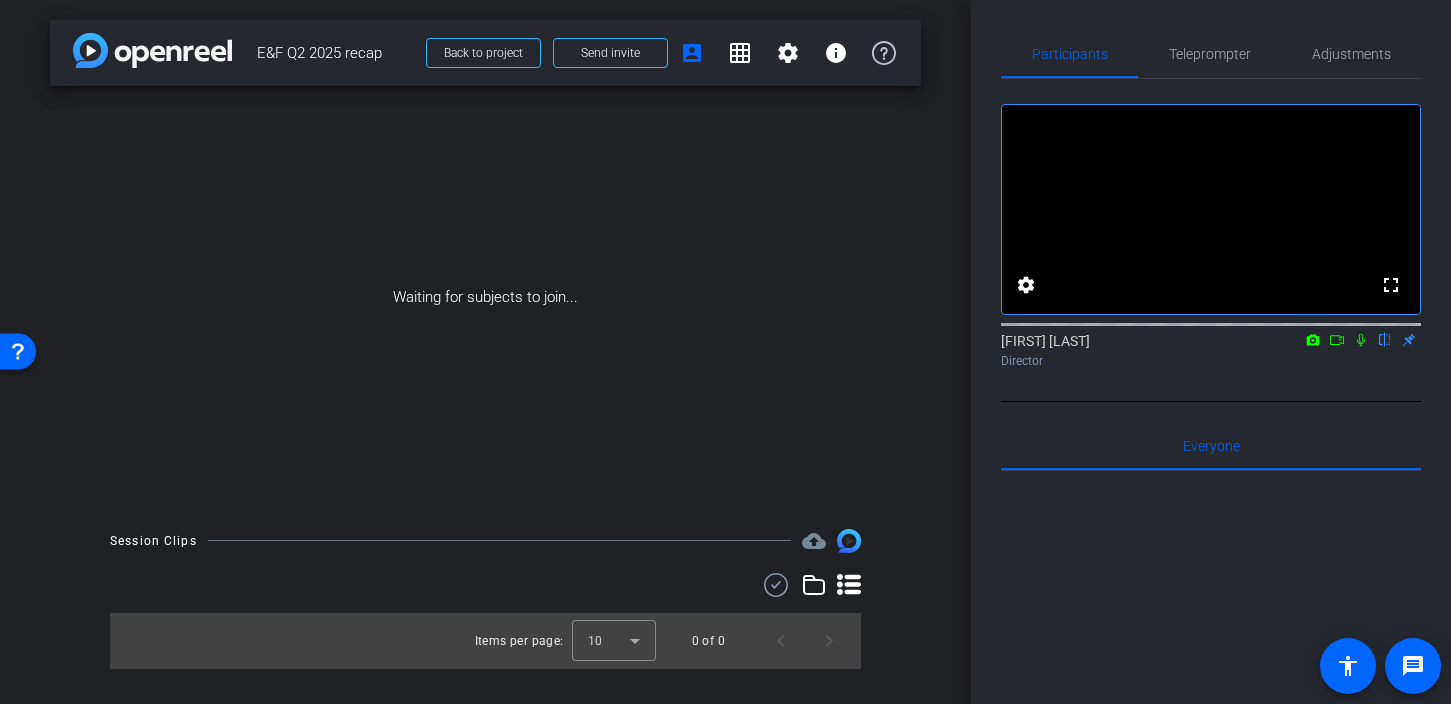 click on "flip" 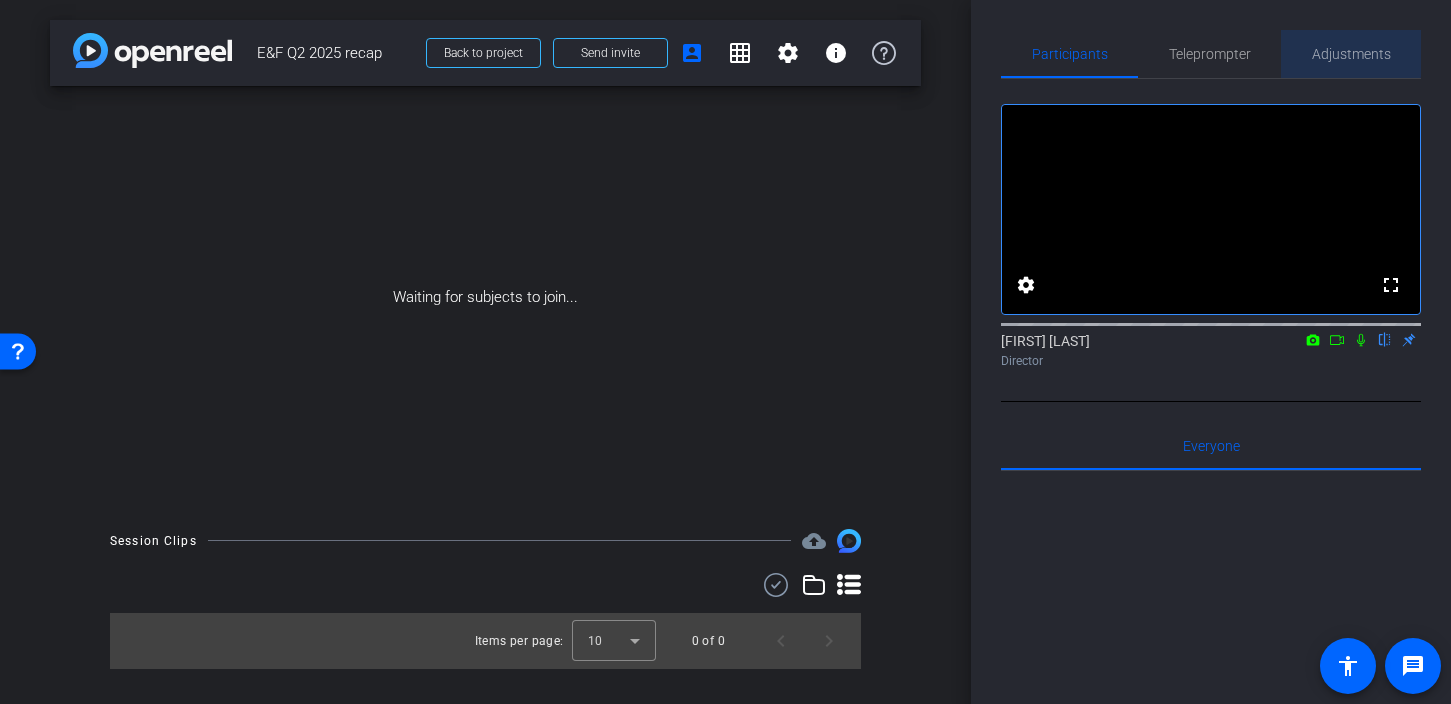 click on "Adjustments" at bounding box center [1351, 54] 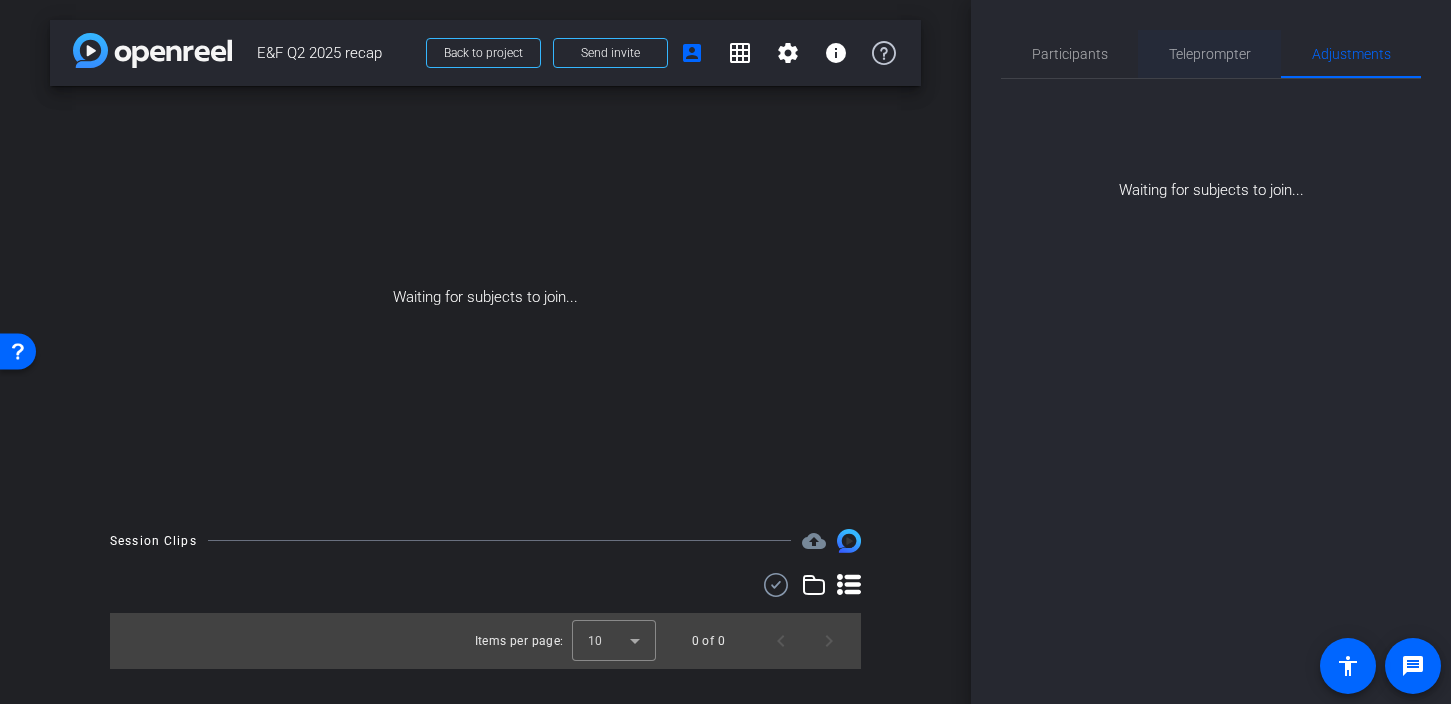 click on "Teleprompter" at bounding box center [1210, 54] 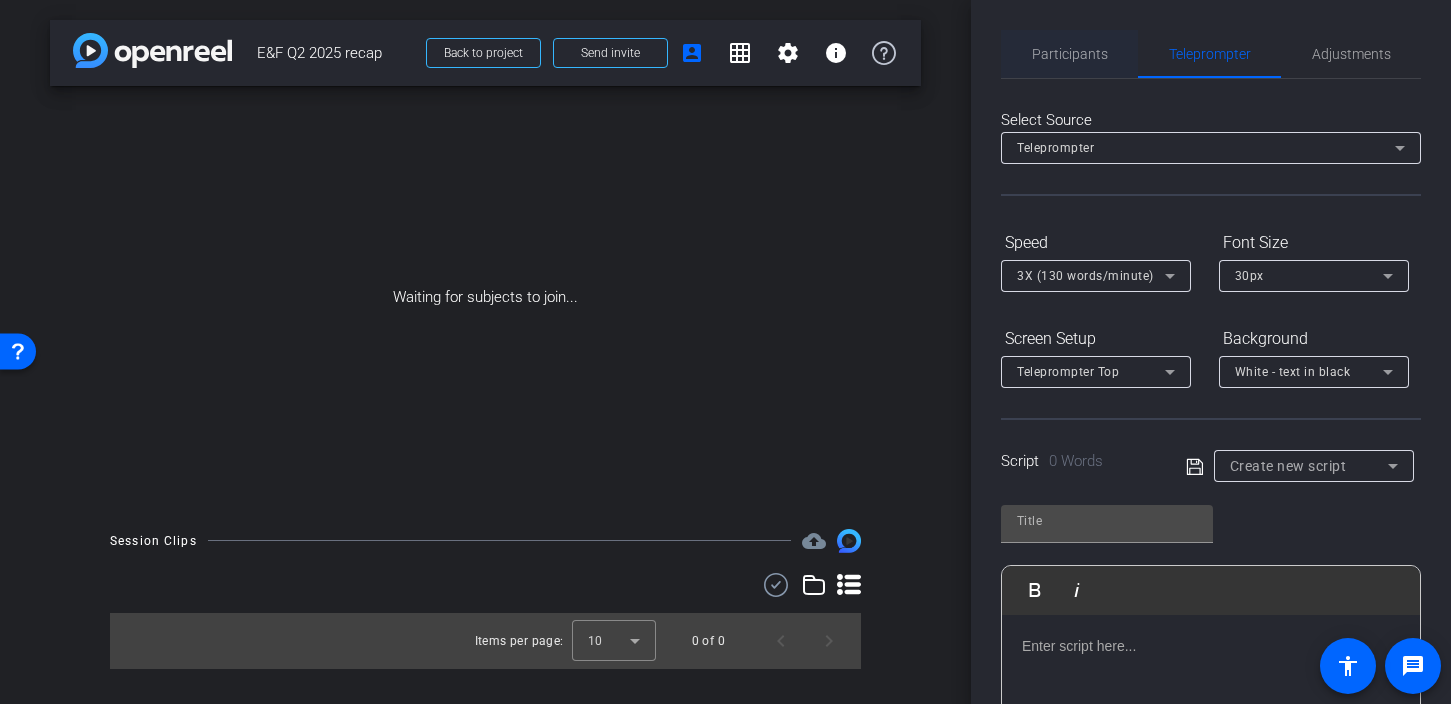 click on "Participants" at bounding box center [1070, 54] 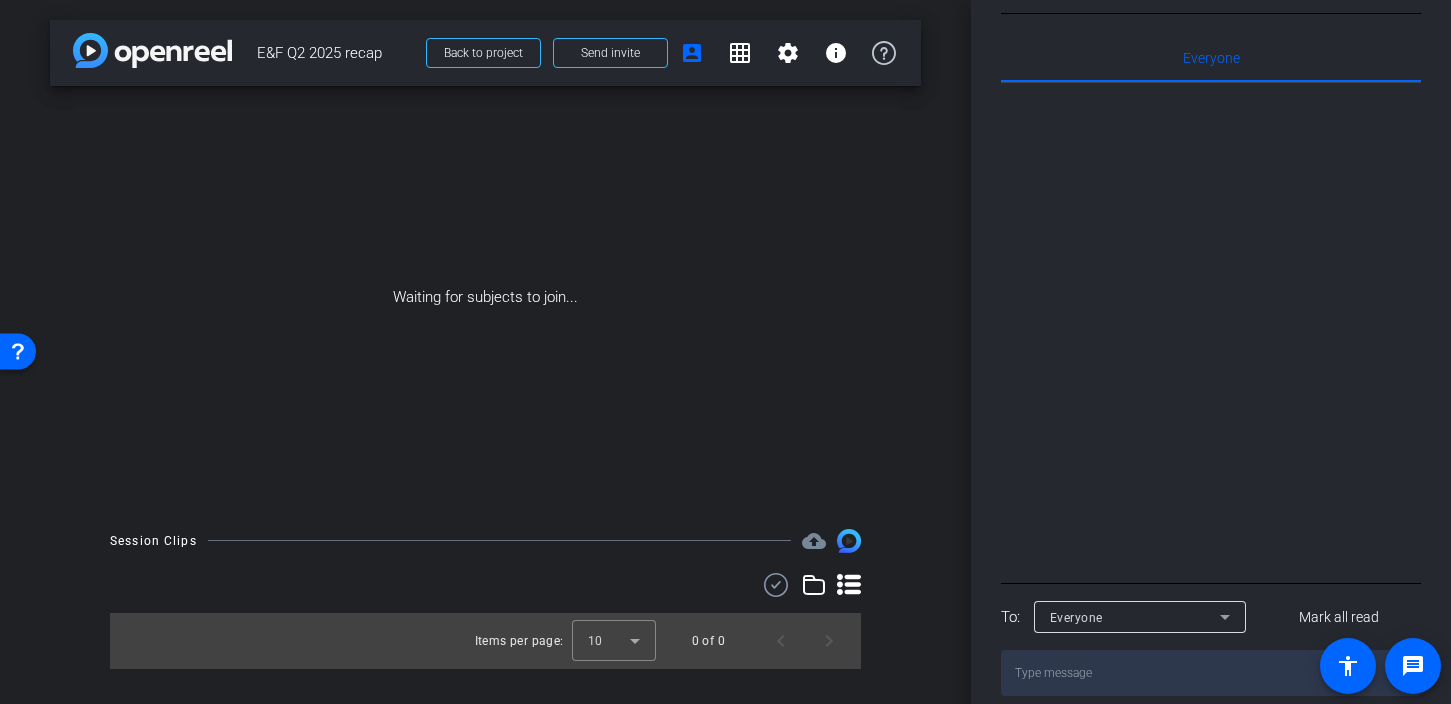 scroll, scrollTop: 436, scrollLeft: 0, axis: vertical 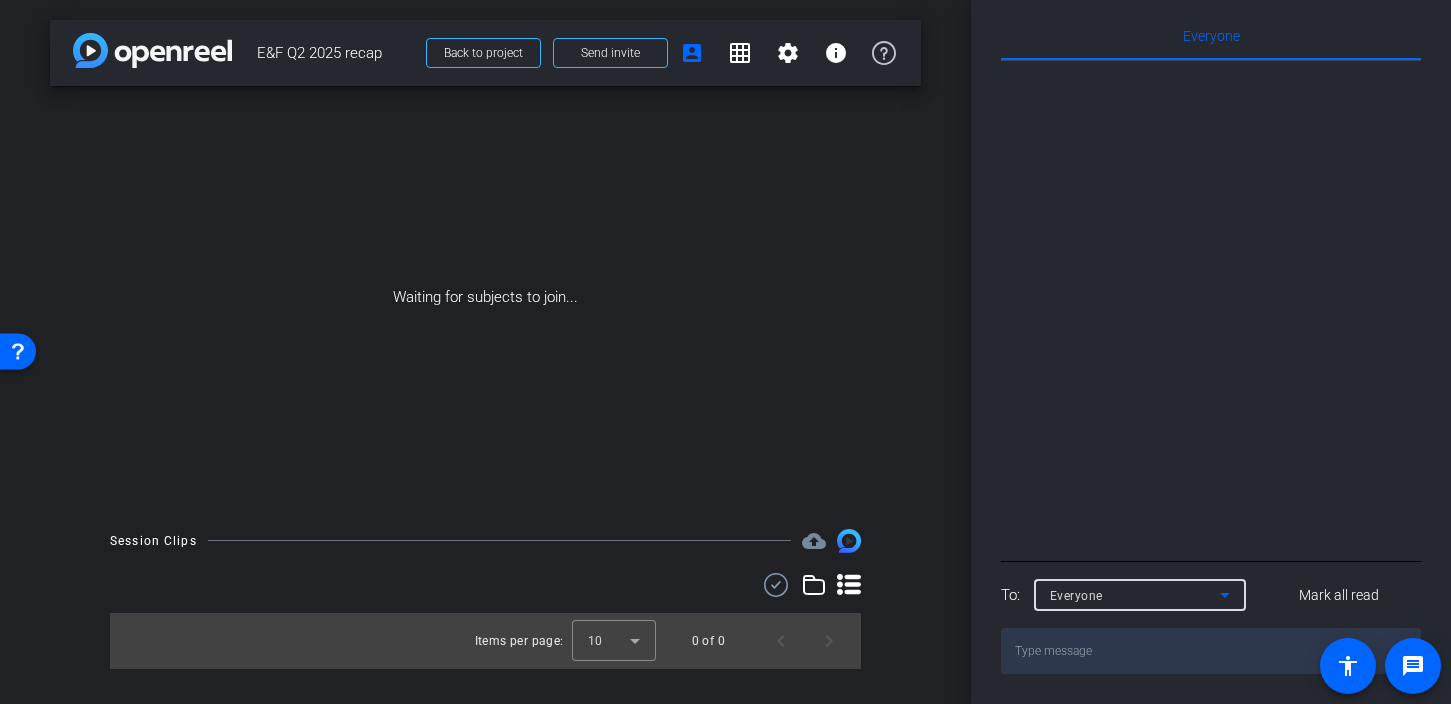 click on "Everyone" at bounding box center (1135, 595) 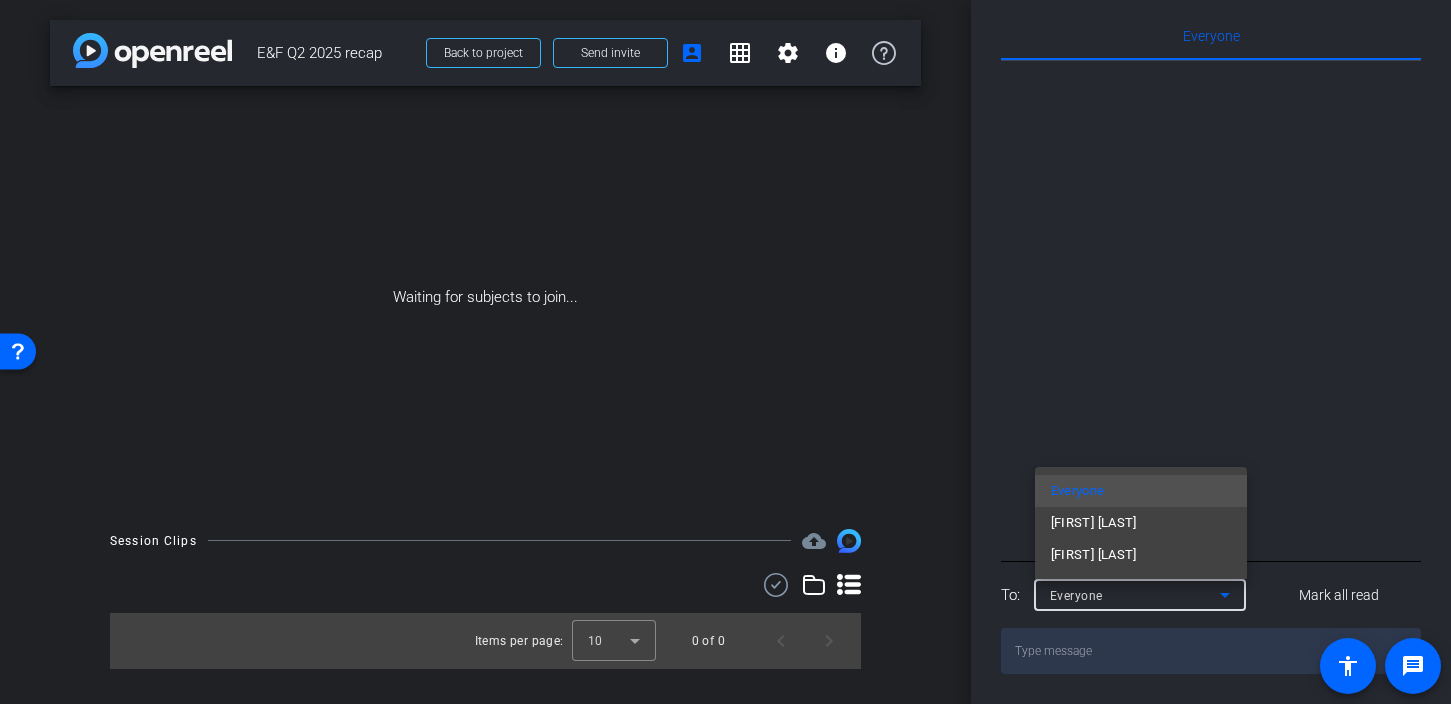 click at bounding box center (725, 352) 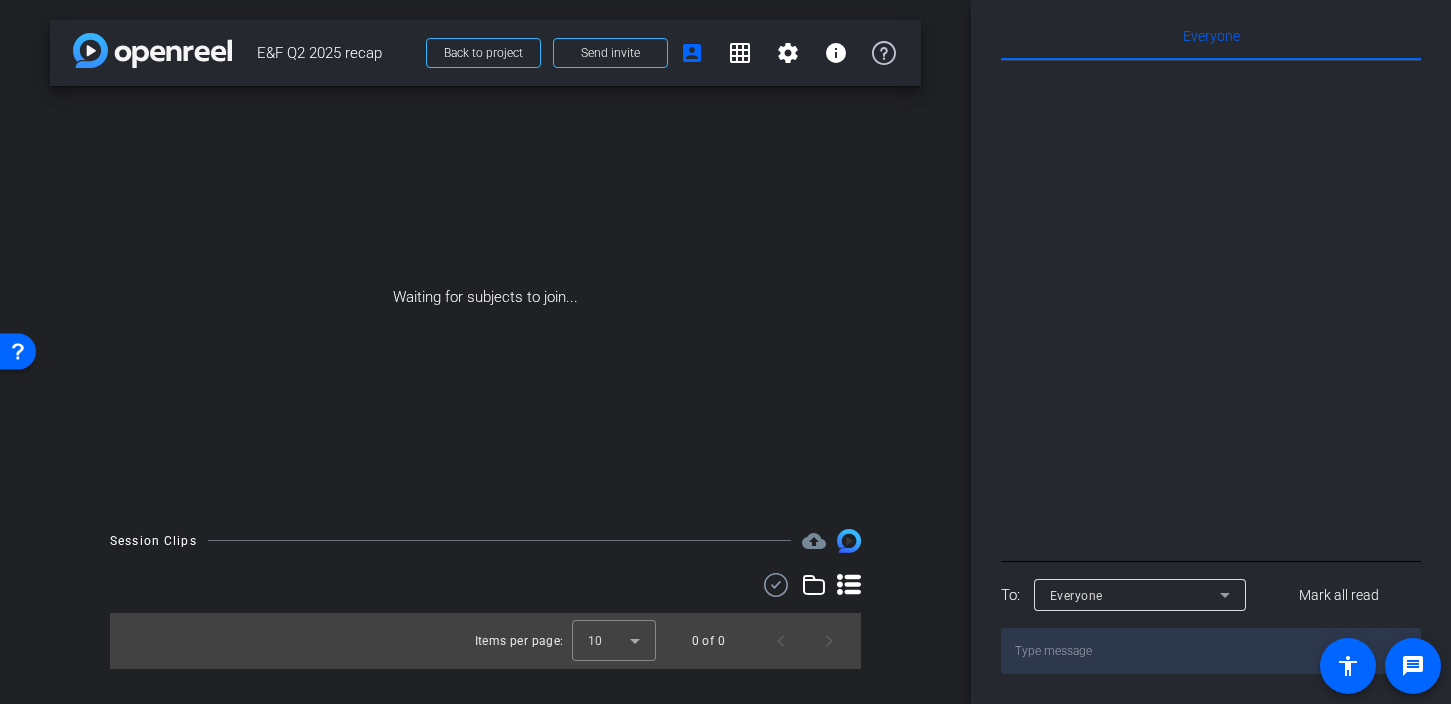 click at bounding box center [1211, 651] 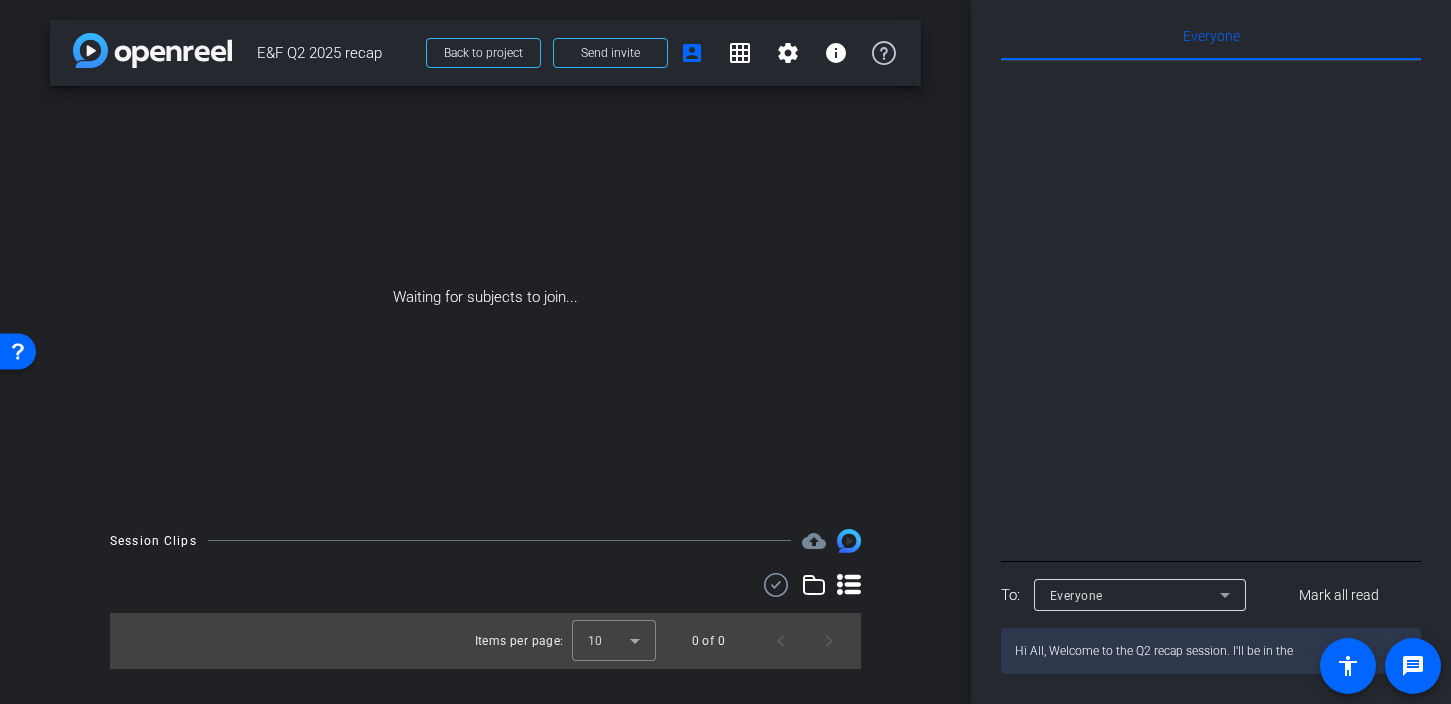 drag, startPoint x: 1230, startPoint y: 651, endPoint x: 1307, endPoint y: 649, distance: 77.02597 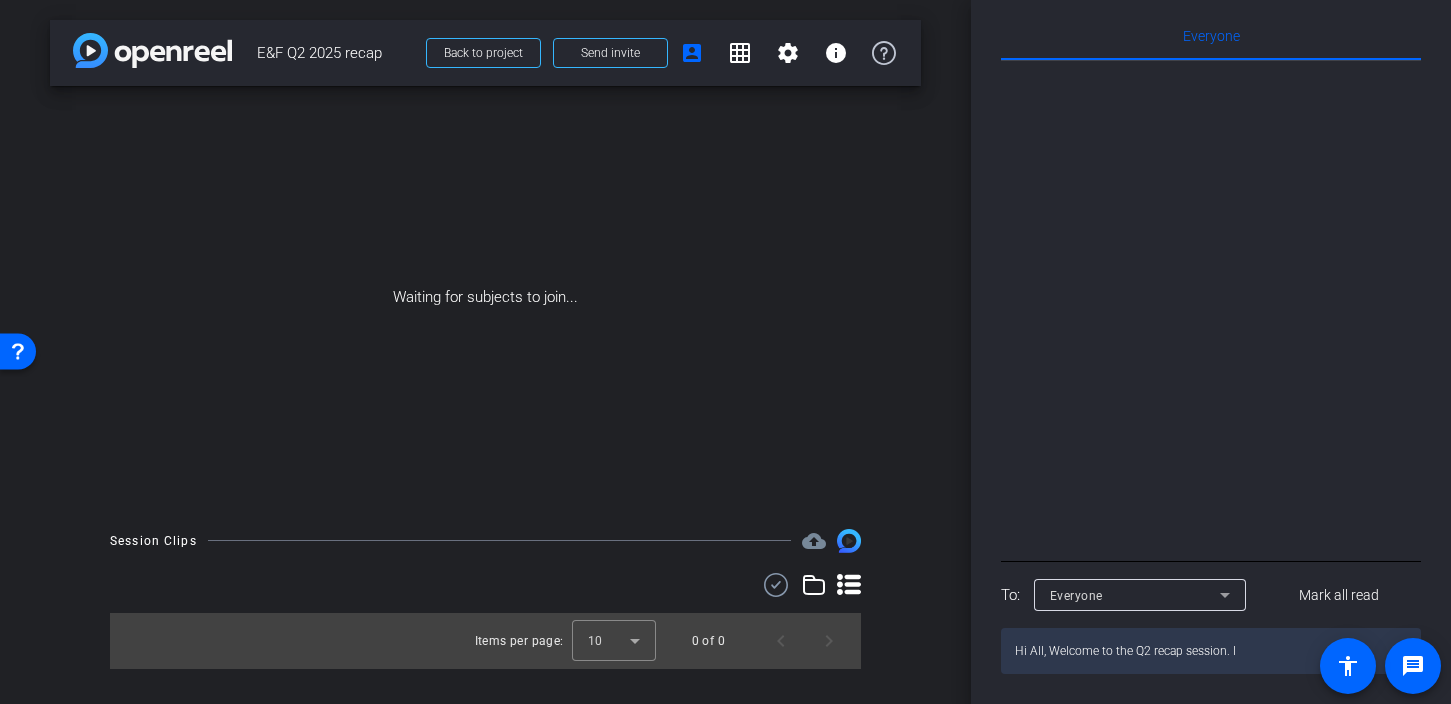 type on "Hi All, Welcome to the Q2 recap session." 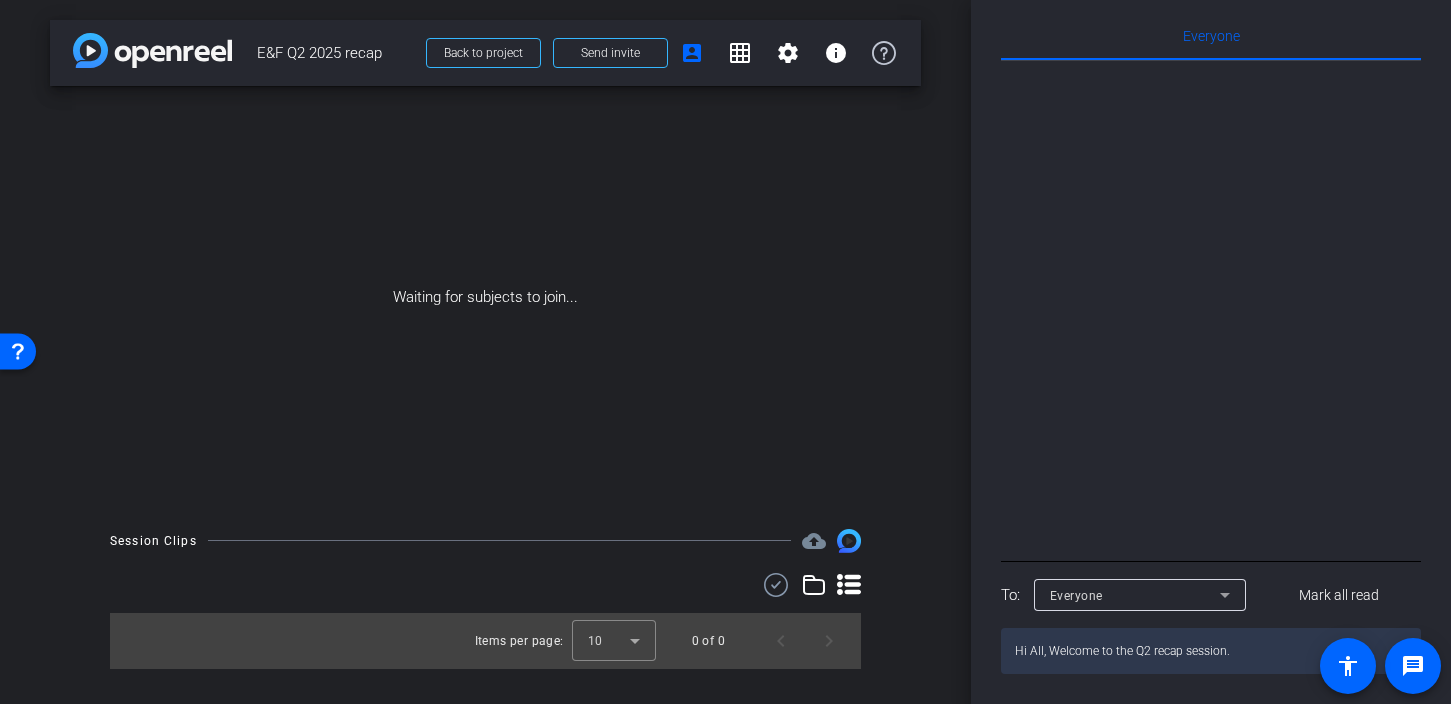 type 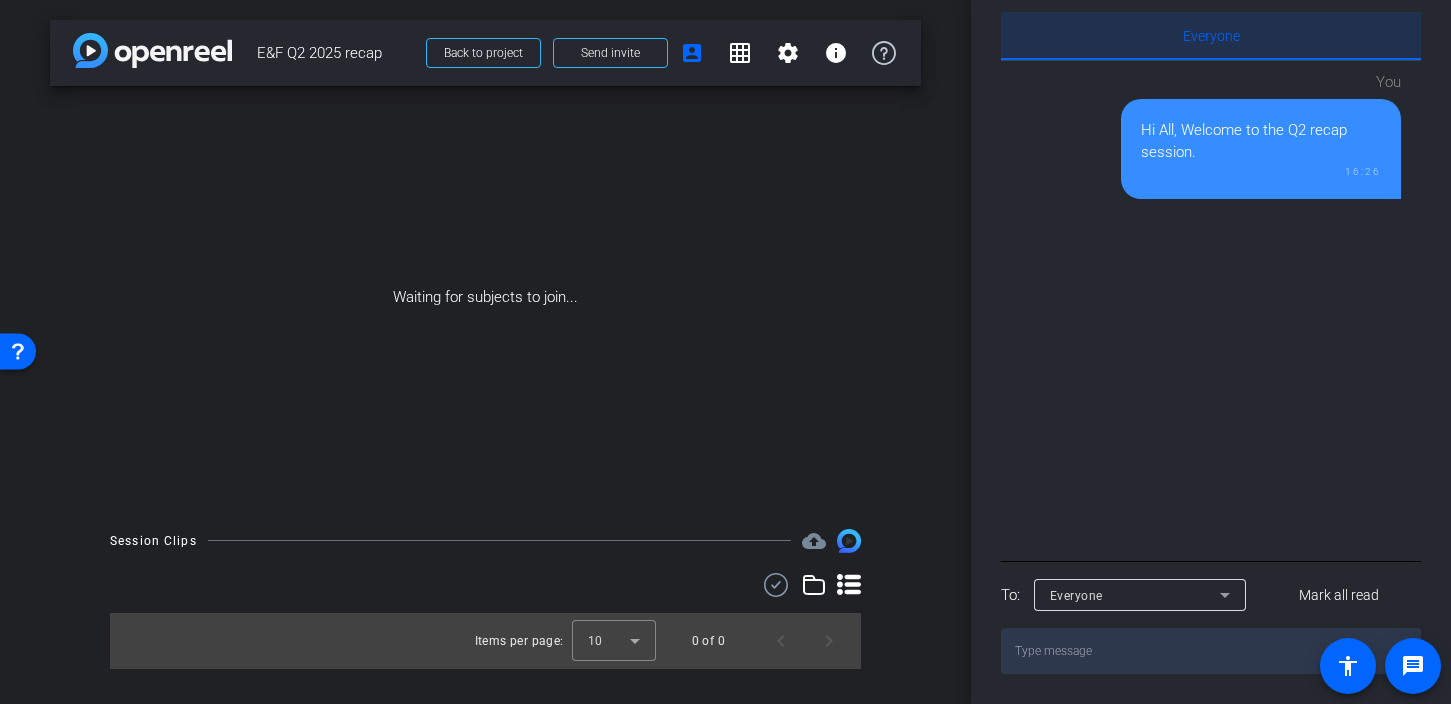 click on "Everyone  0" at bounding box center [1211, 36] 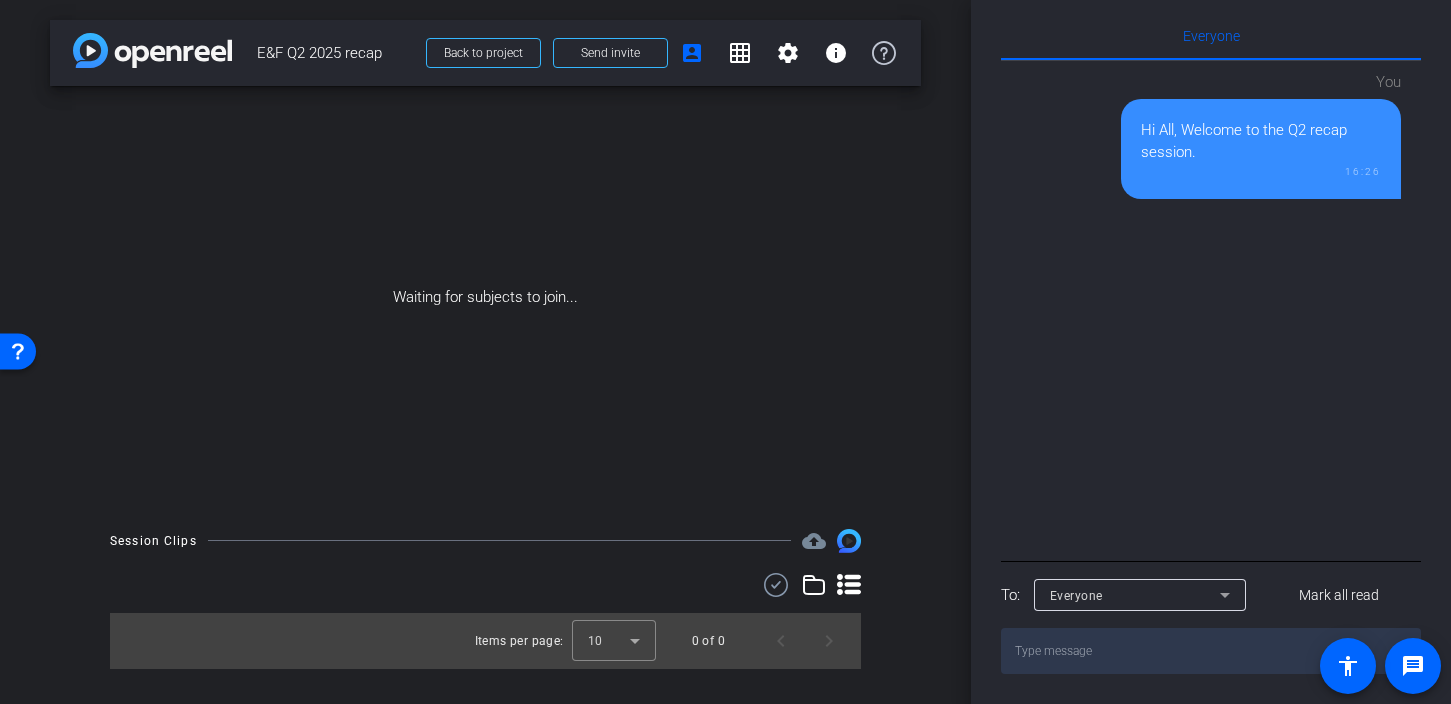 click on "Waiting for subjects to join..." at bounding box center [485, 297] 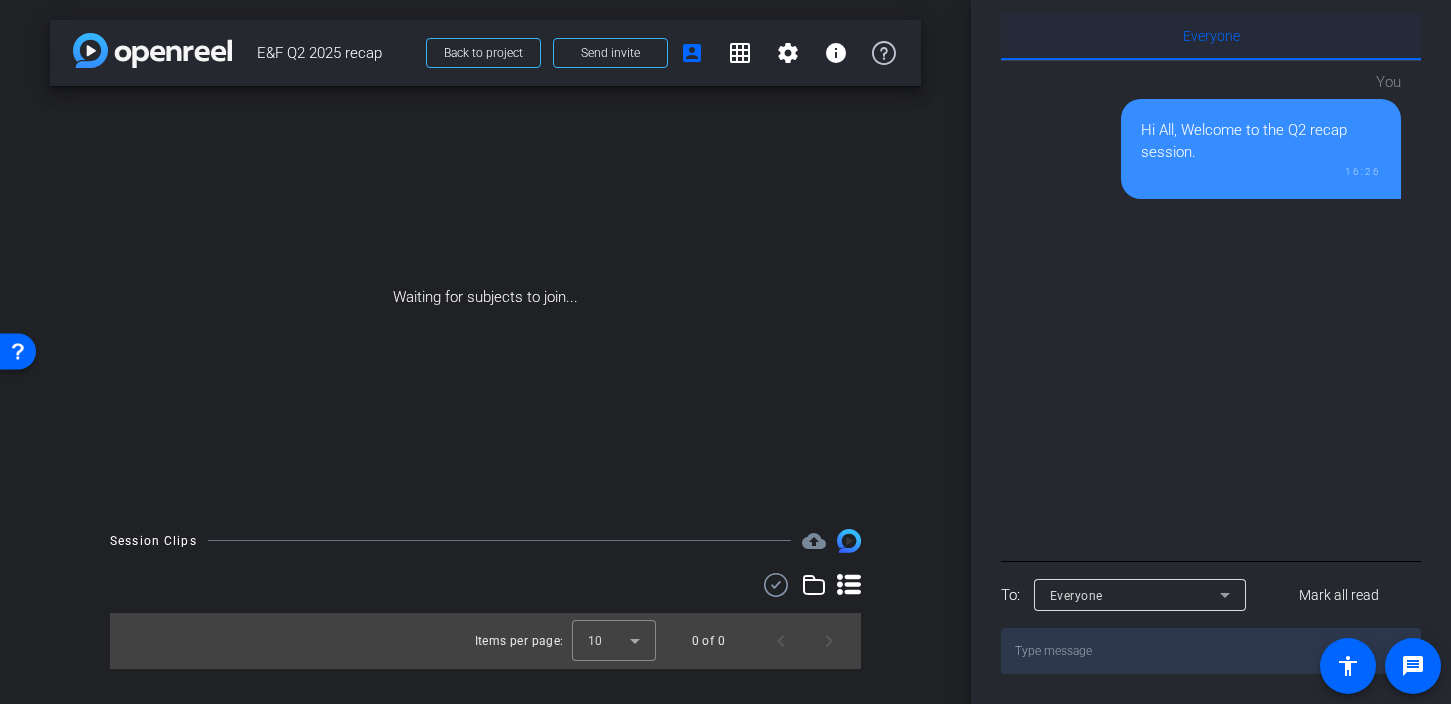 click on "Everyone  0" at bounding box center (1211, 36) 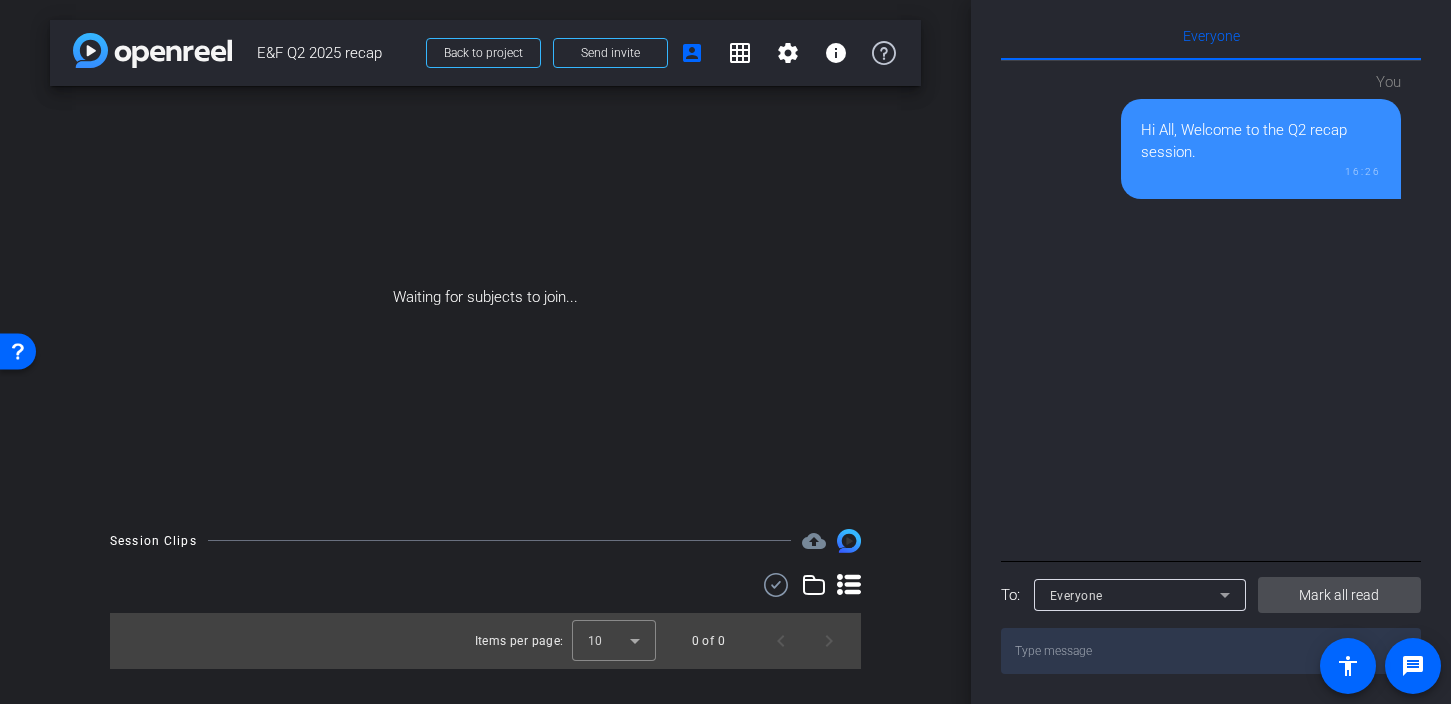 click on "Mark all read" 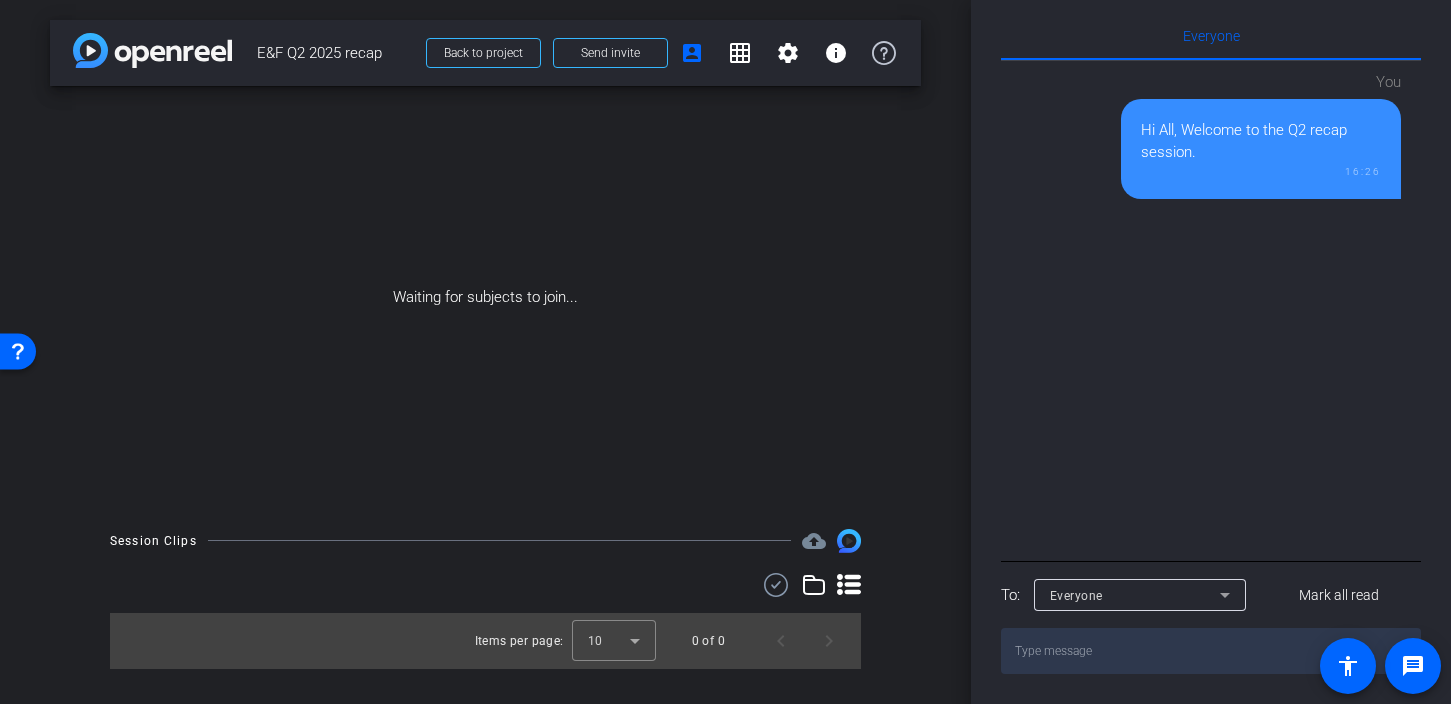 scroll, scrollTop: 0, scrollLeft: 0, axis: both 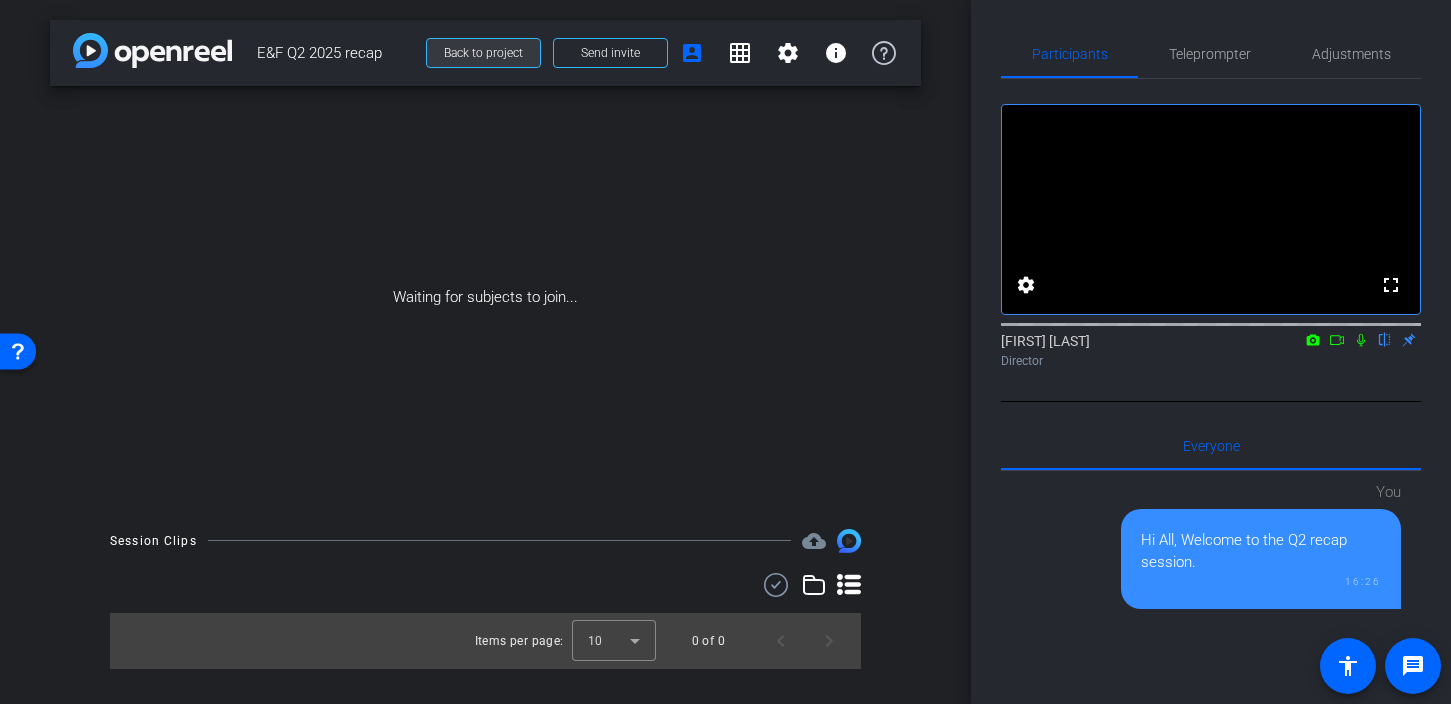click on "Back to project" at bounding box center [483, 53] 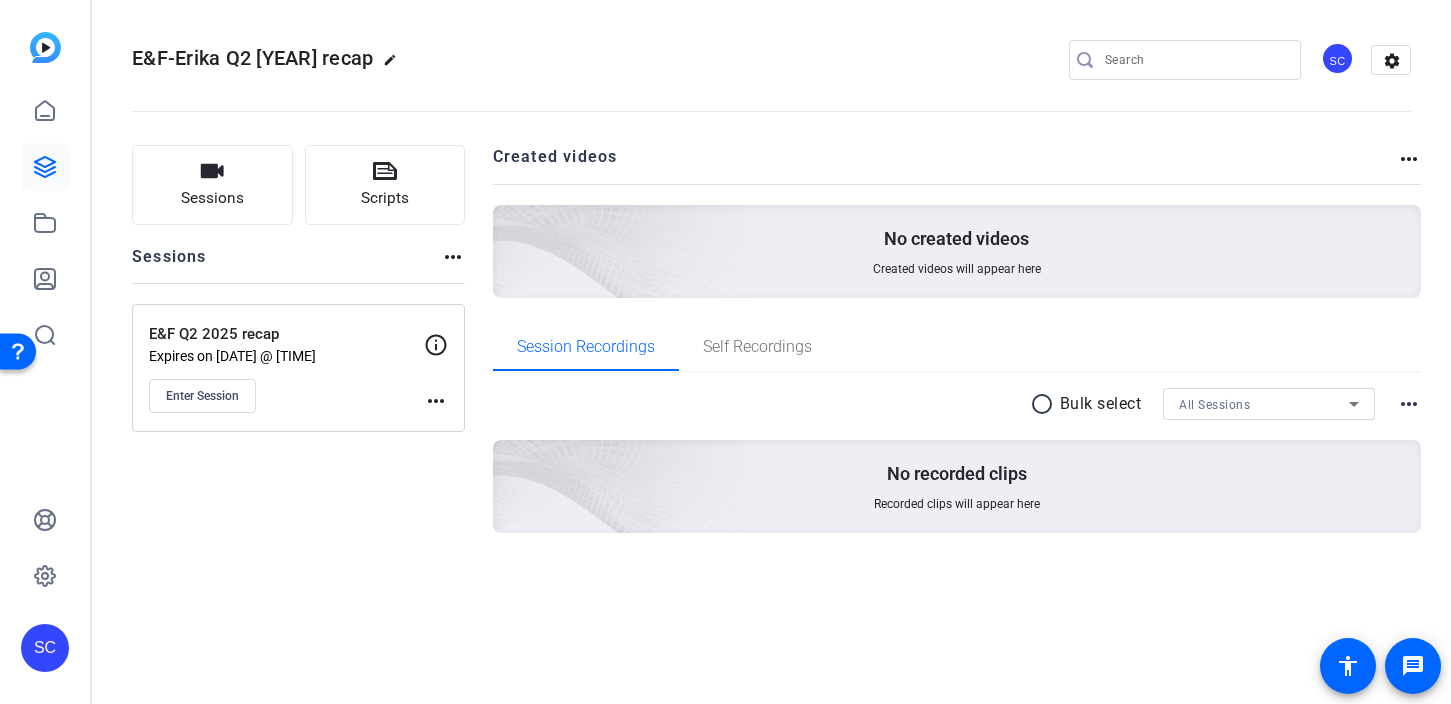 click on "Sessions
Scripts  Sessions more_horiz  E&F Q2 2025 recap   Expires on Aug 06, 2025 @ 3:30 PM
Enter Session
more_horiz" 